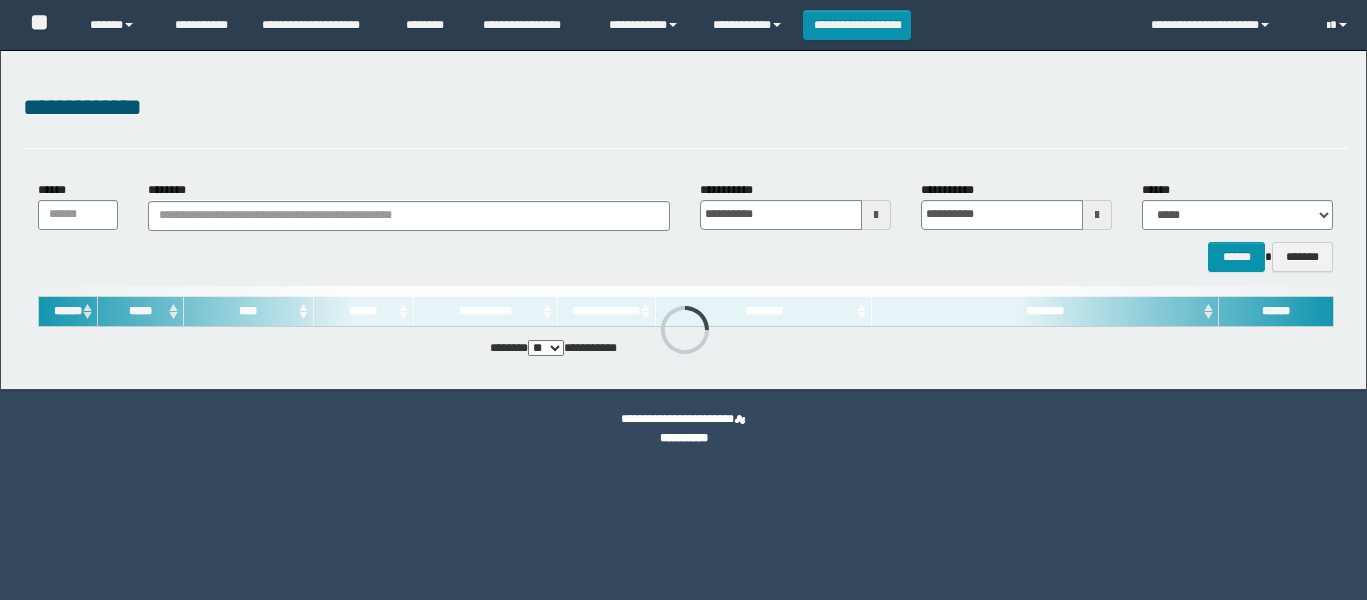 scroll, scrollTop: 0, scrollLeft: 0, axis: both 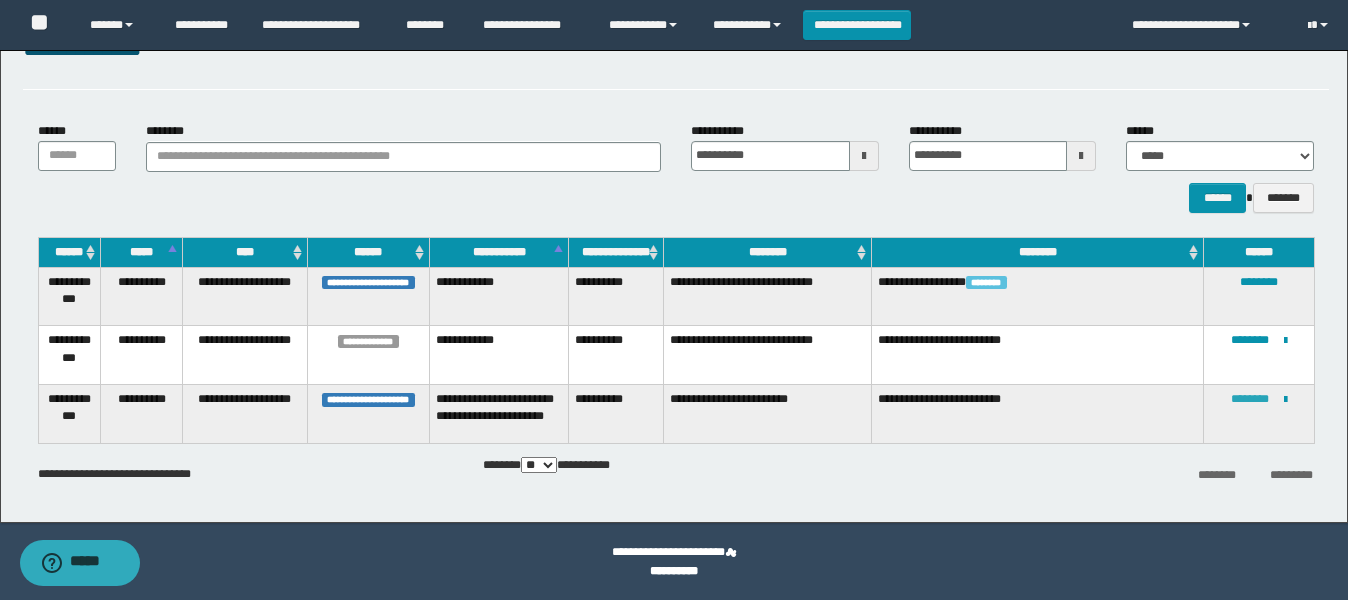 click on "********" at bounding box center [1250, 399] 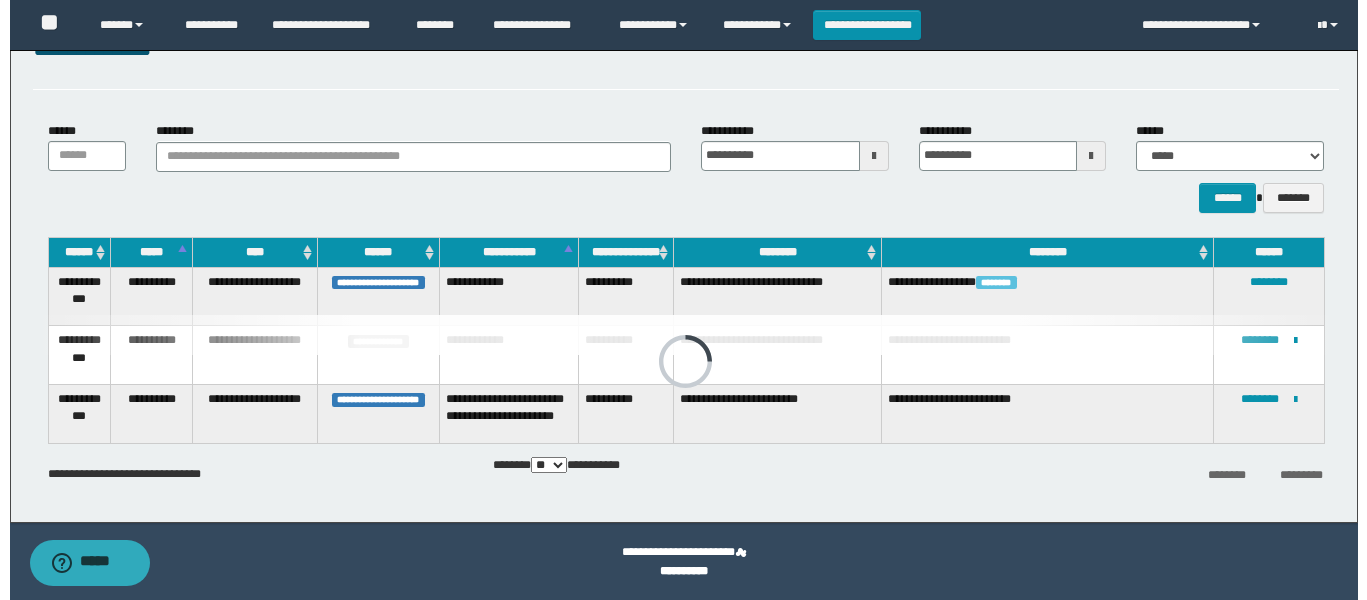scroll, scrollTop: 0, scrollLeft: 0, axis: both 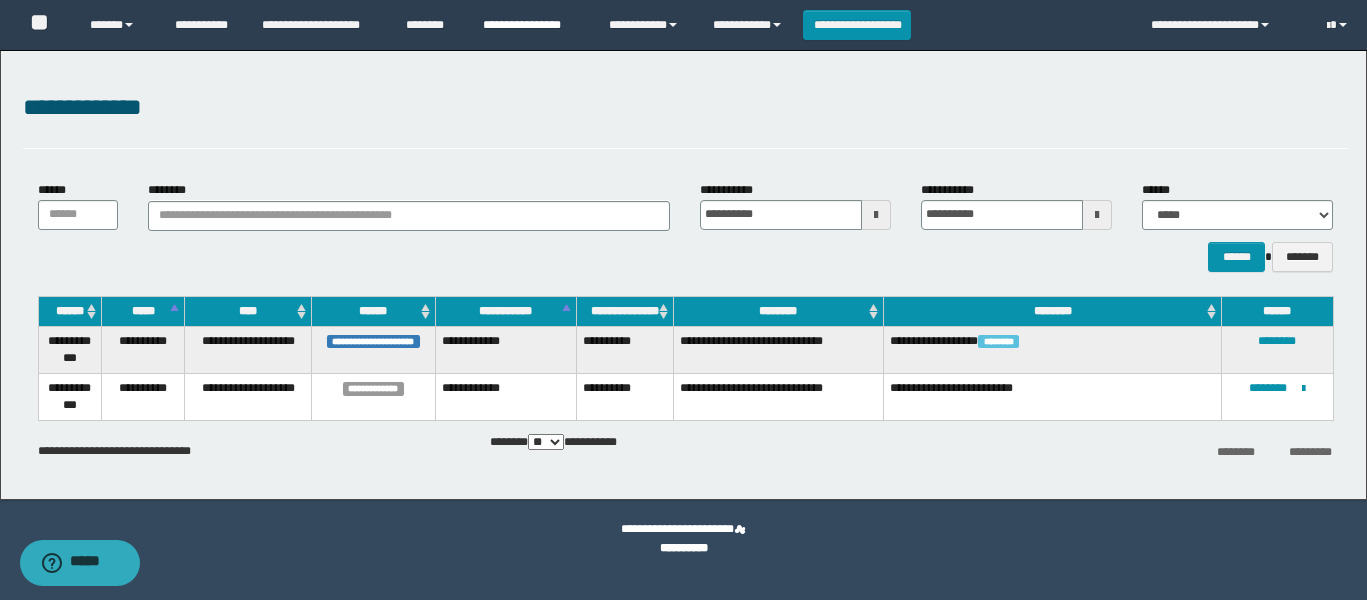 click on "**********" at bounding box center (531, 25) 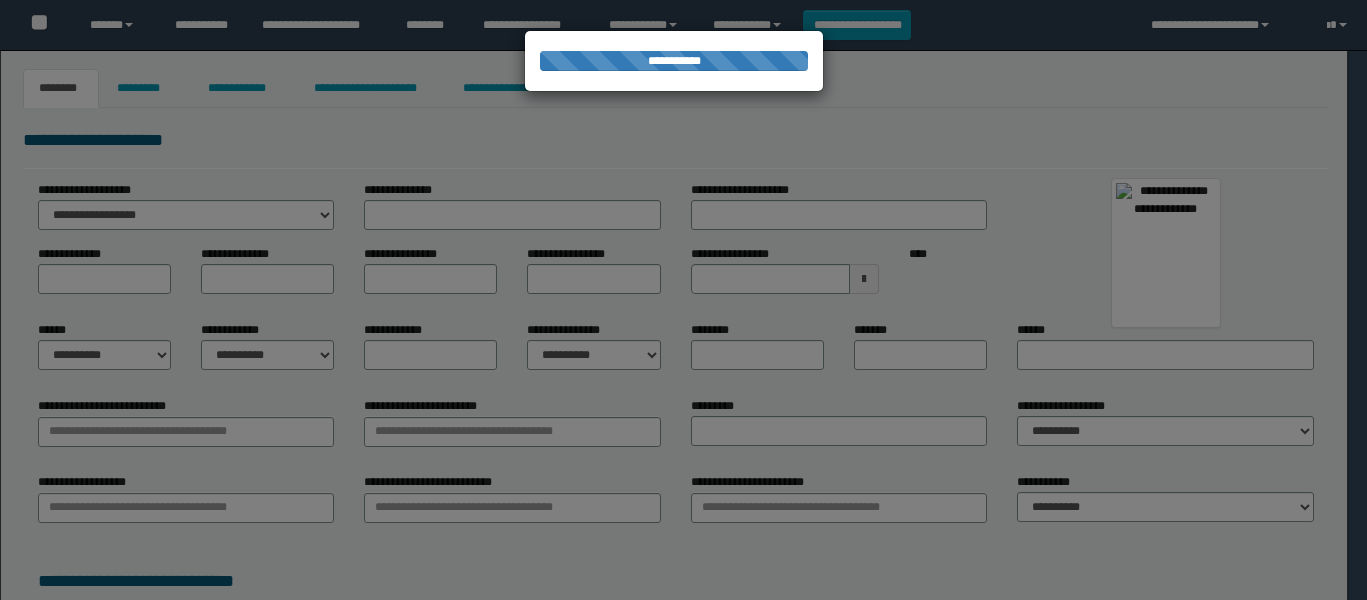 scroll, scrollTop: 0, scrollLeft: 0, axis: both 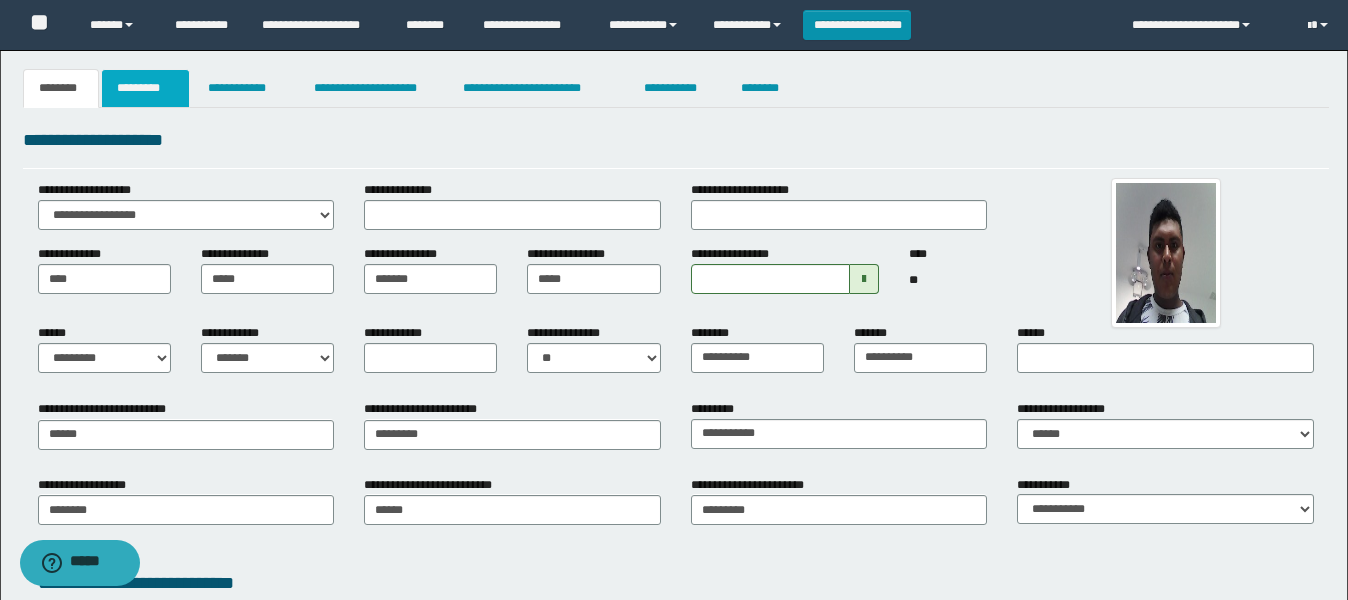 click on "*********" at bounding box center (145, 88) 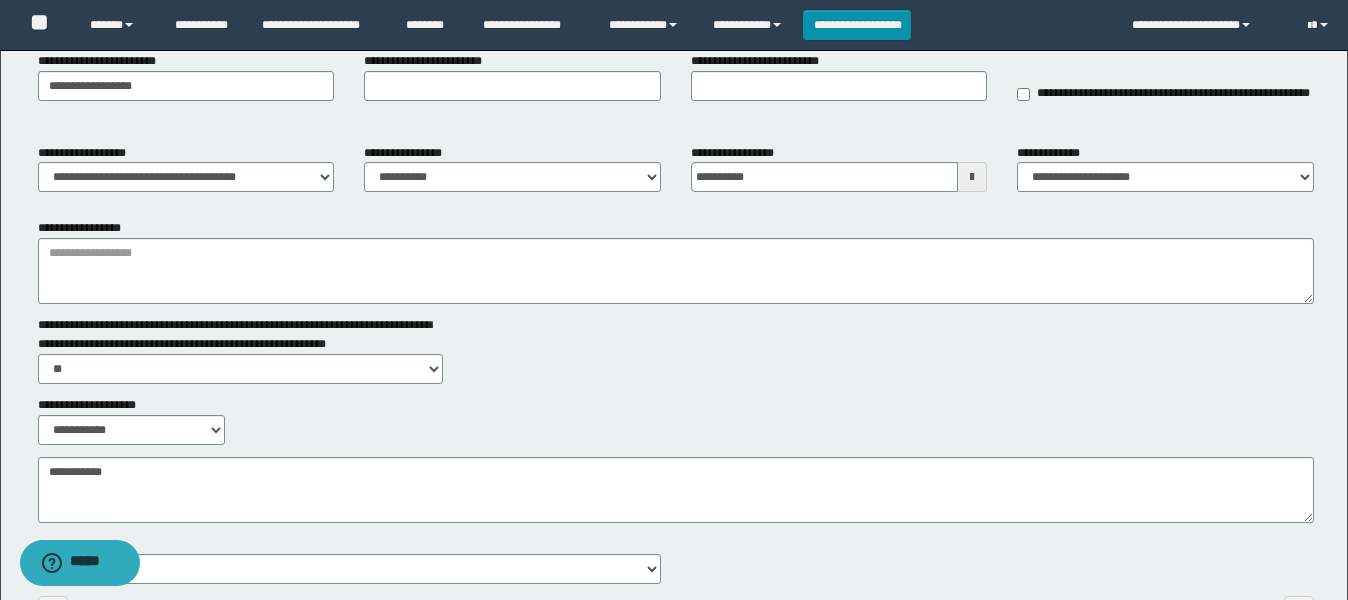 scroll, scrollTop: 250, scrollLeft: 0, axis: vertical 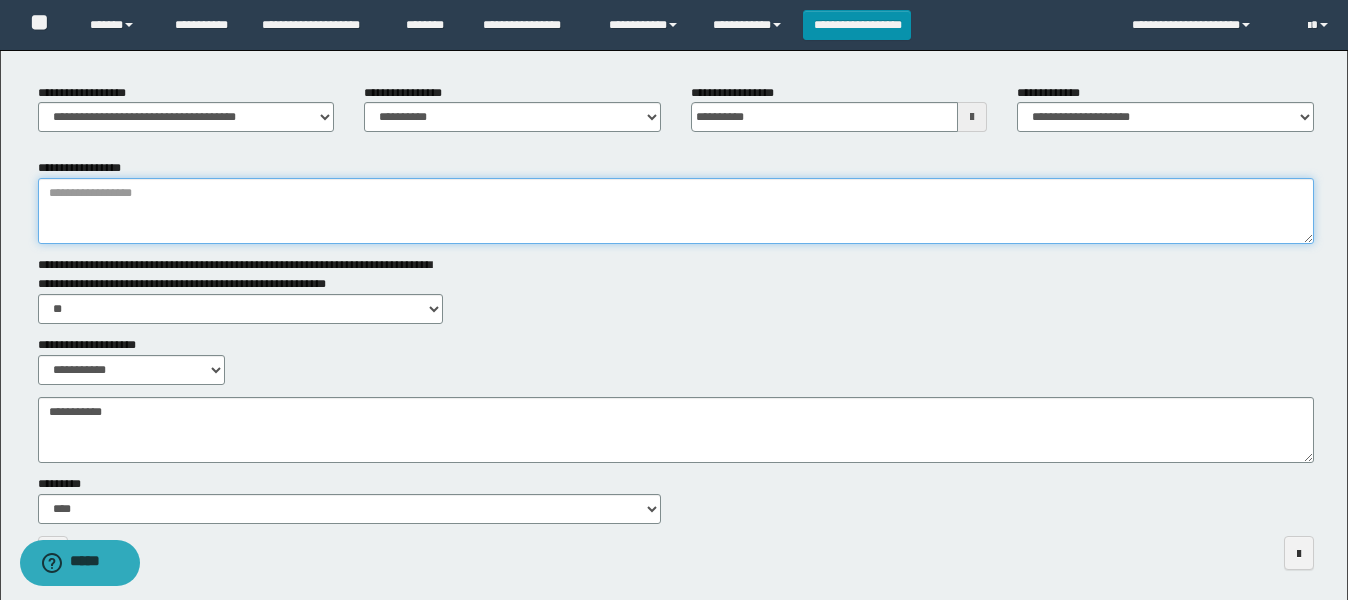 click on "**********" at bounding box center [676, 211] 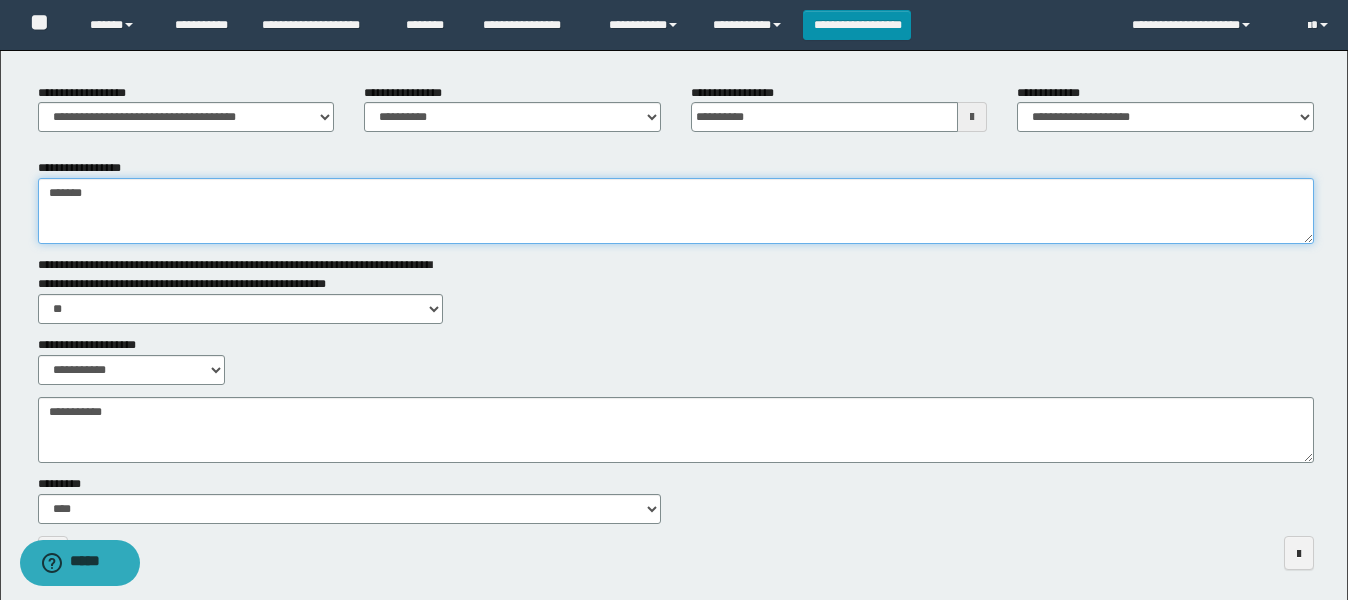 type on "*******" 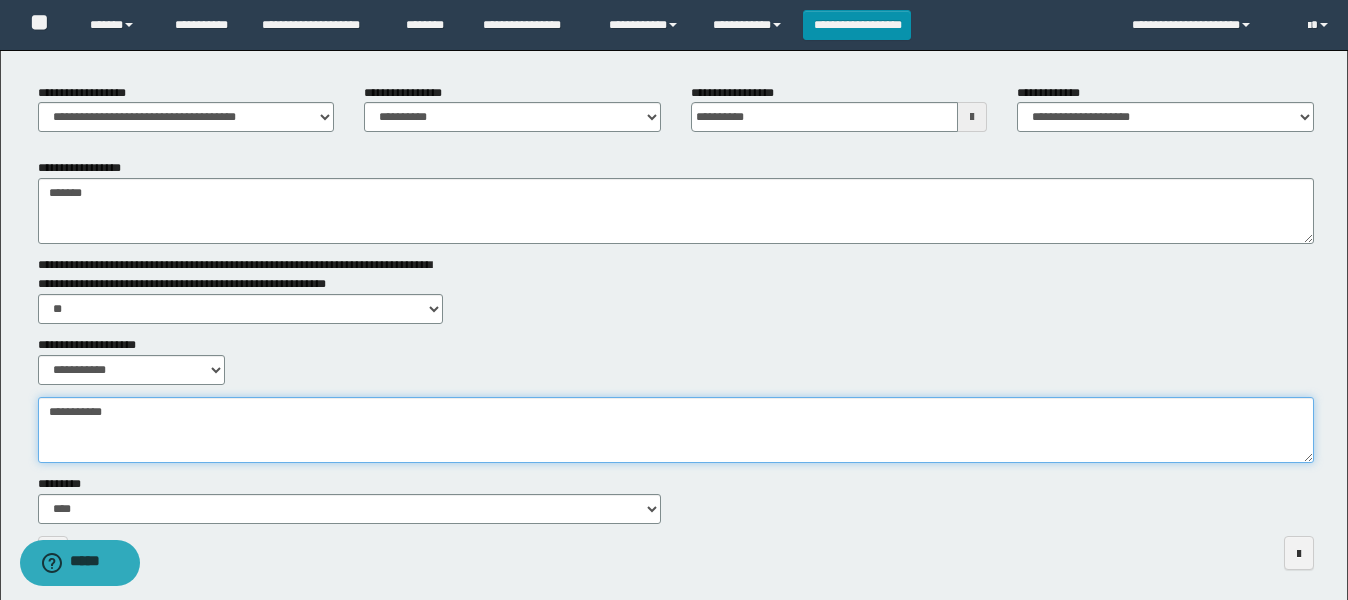 click on "**********" at bounding box center (676, 430) 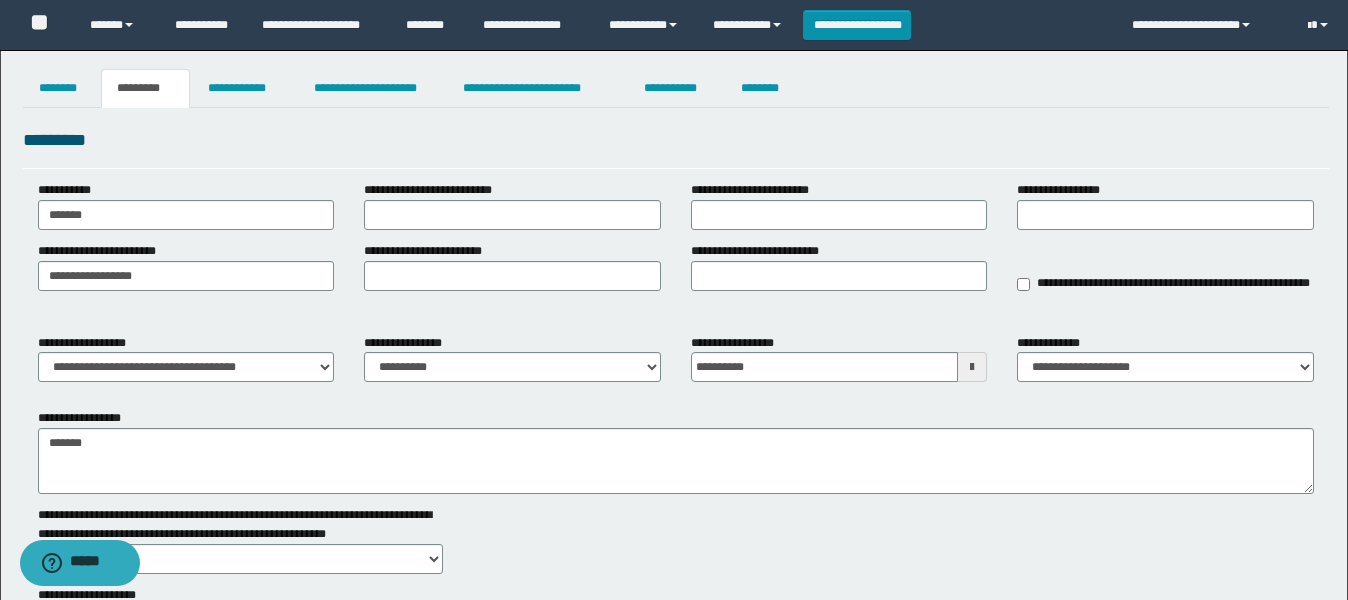 scroll, scrollTop: 0, scrollLeft: 0, axis: both 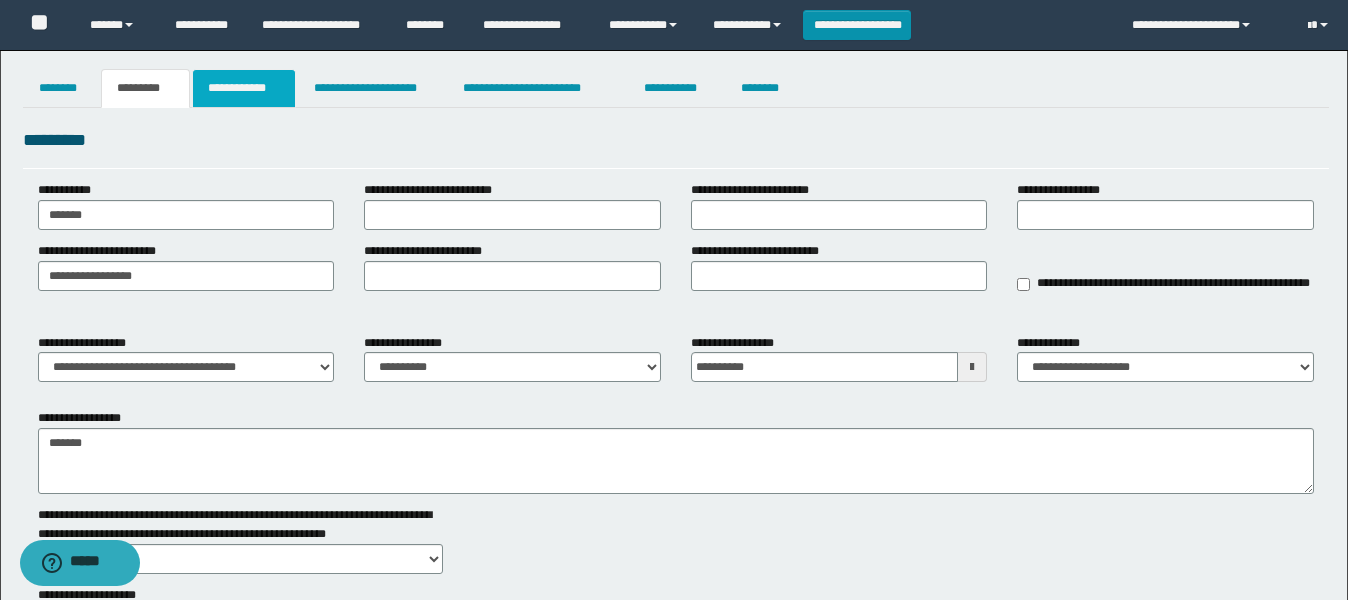type on "**********" 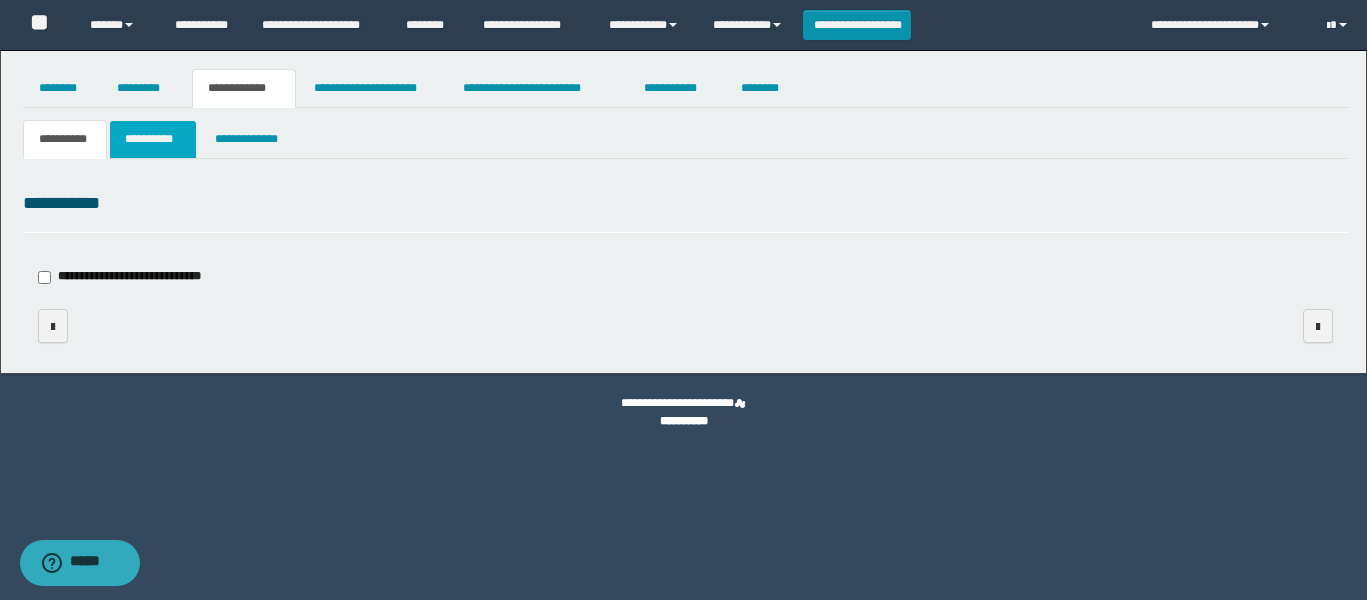 click on "**********" at bounding box center (153, 139) 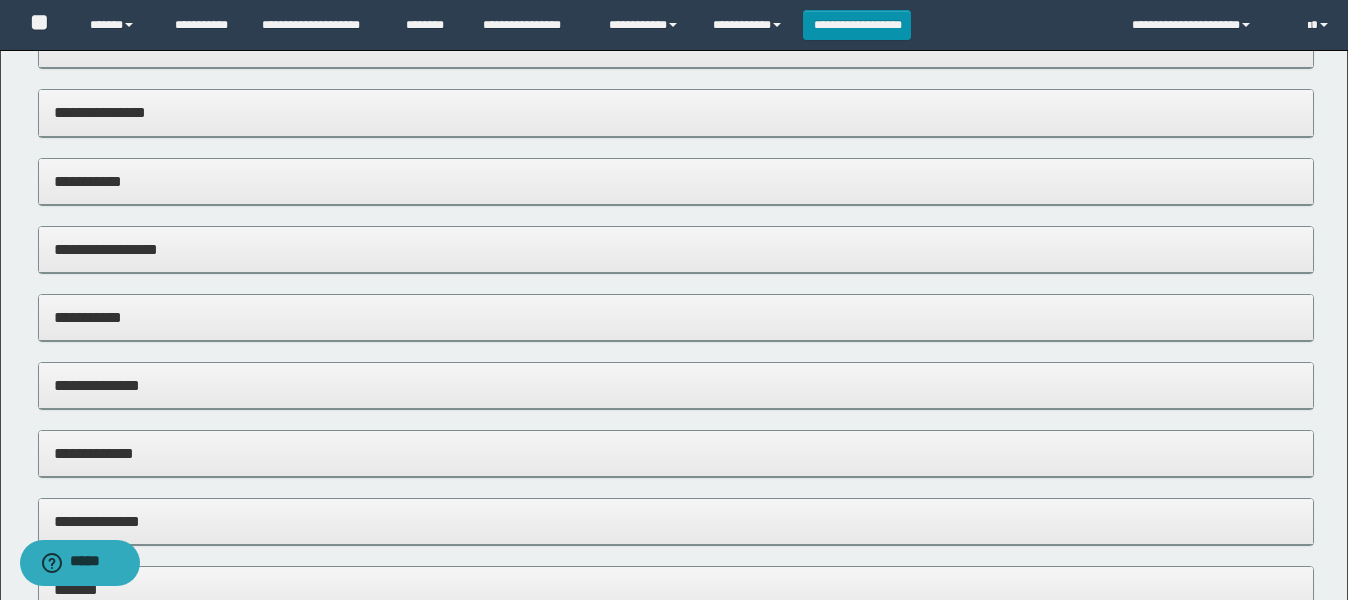 scroll, scrollTop: 375, scrollLeft: 0, axis: vertical 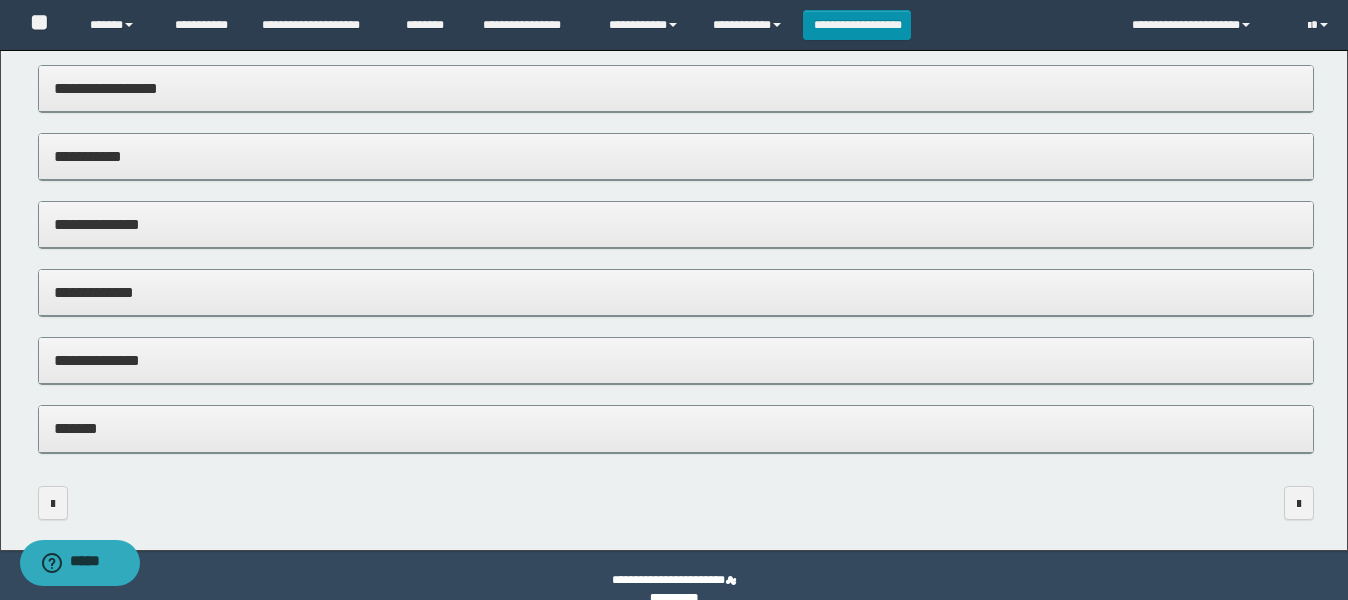 click on "**********" at bounding box center (676, 360) 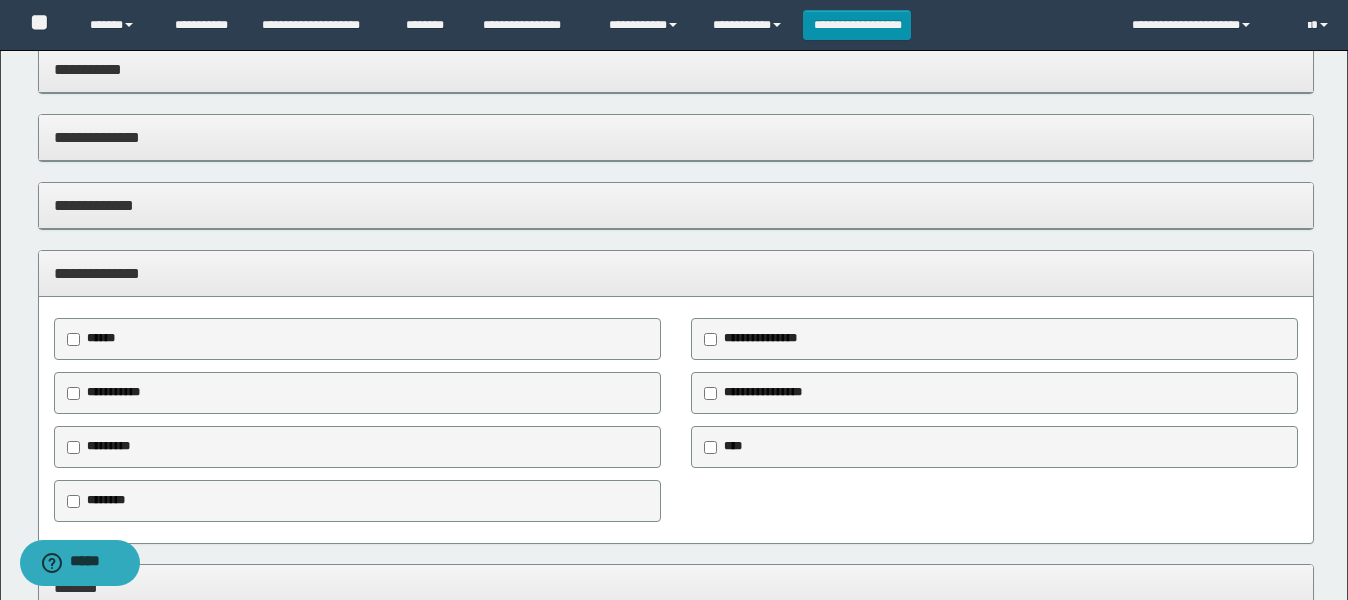 scroll, scrollTop: 649, scrollLeft: 0, axis: vertical 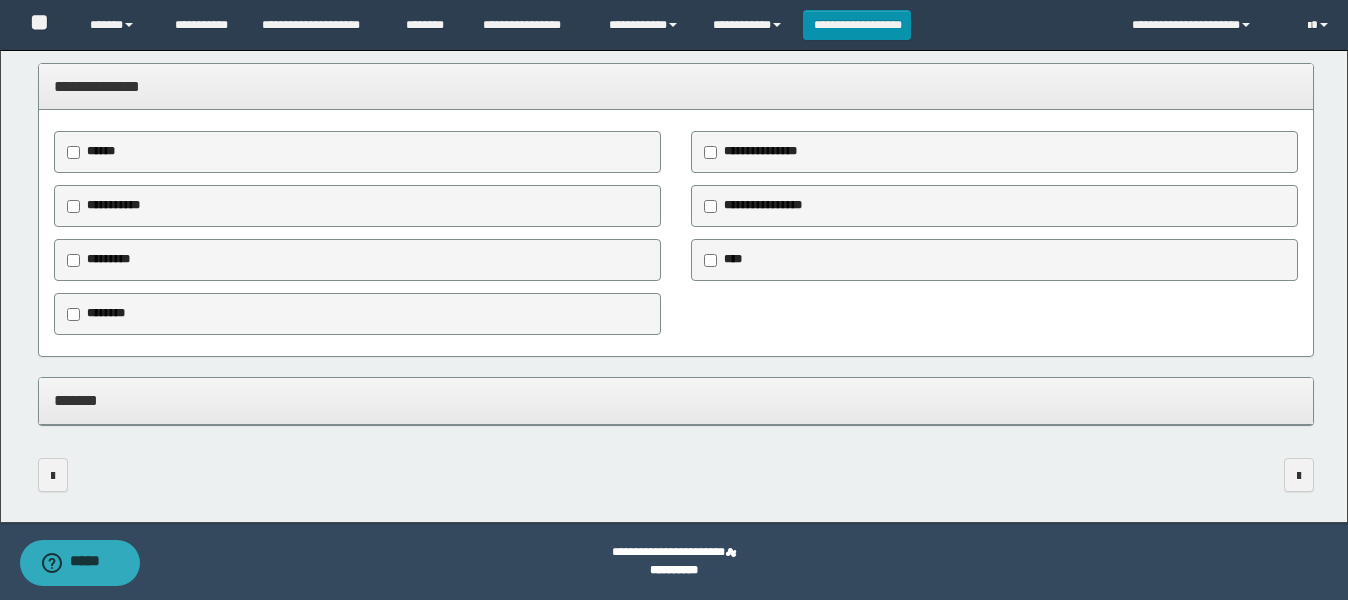 click on "********" at bounding box center (106, 313) 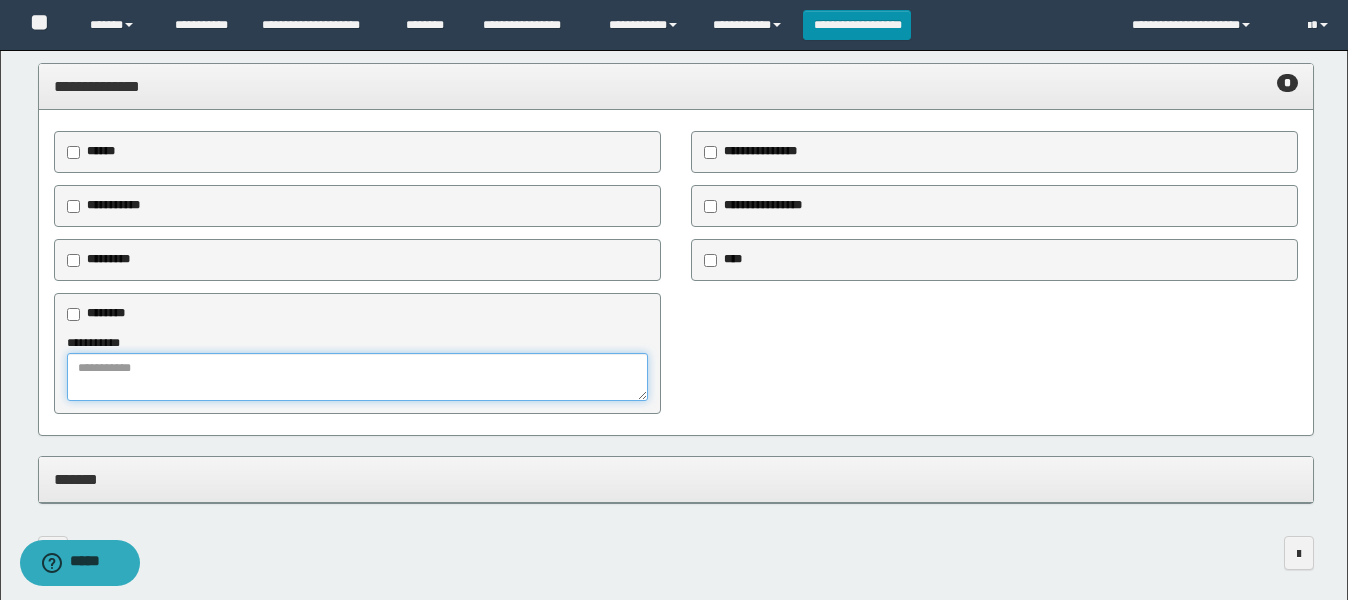 click at bounding box center (357, 377) 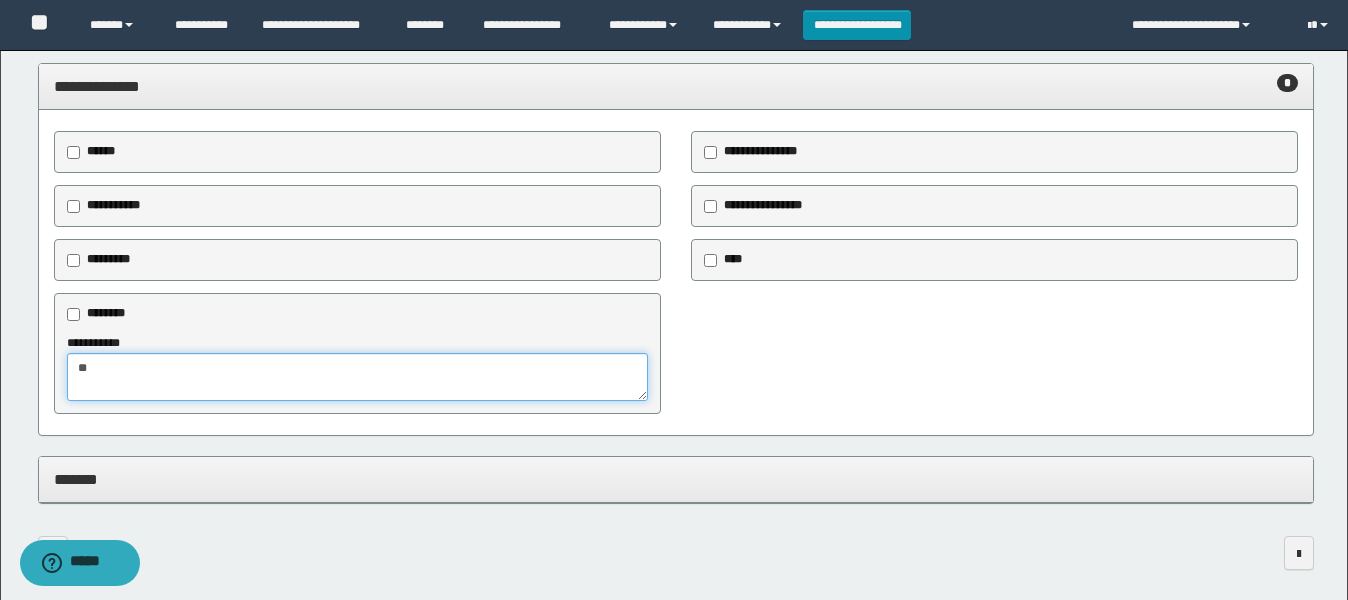 type on "**" 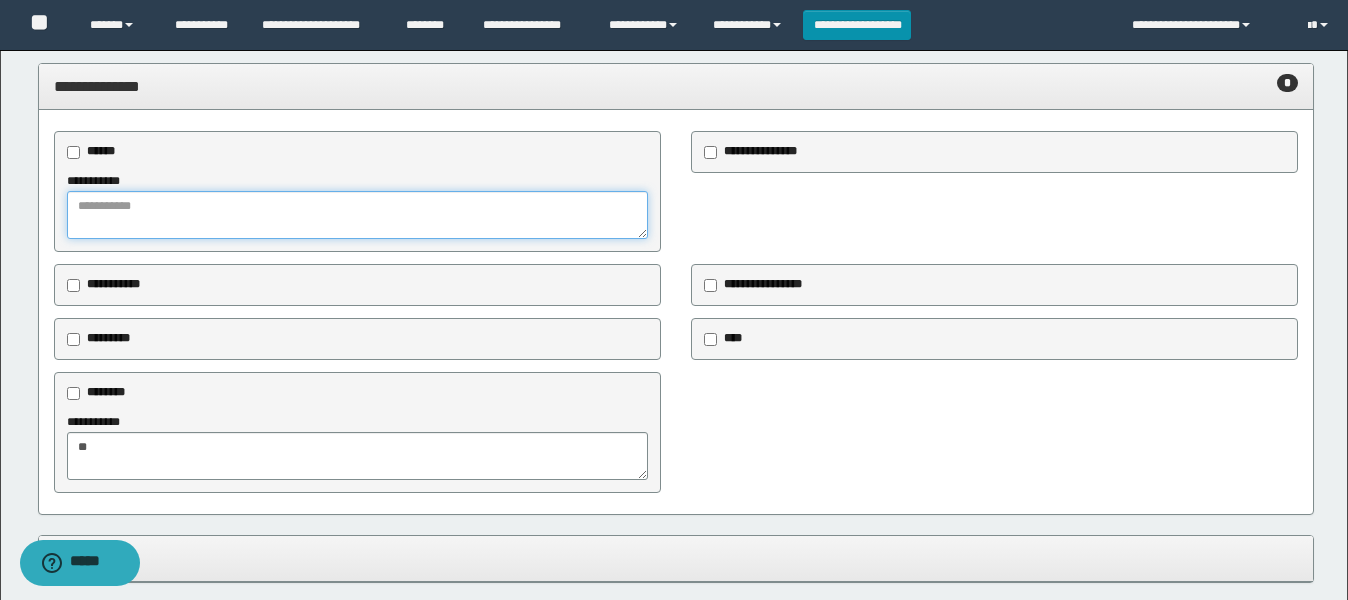 click at bounding box center [357, 215] 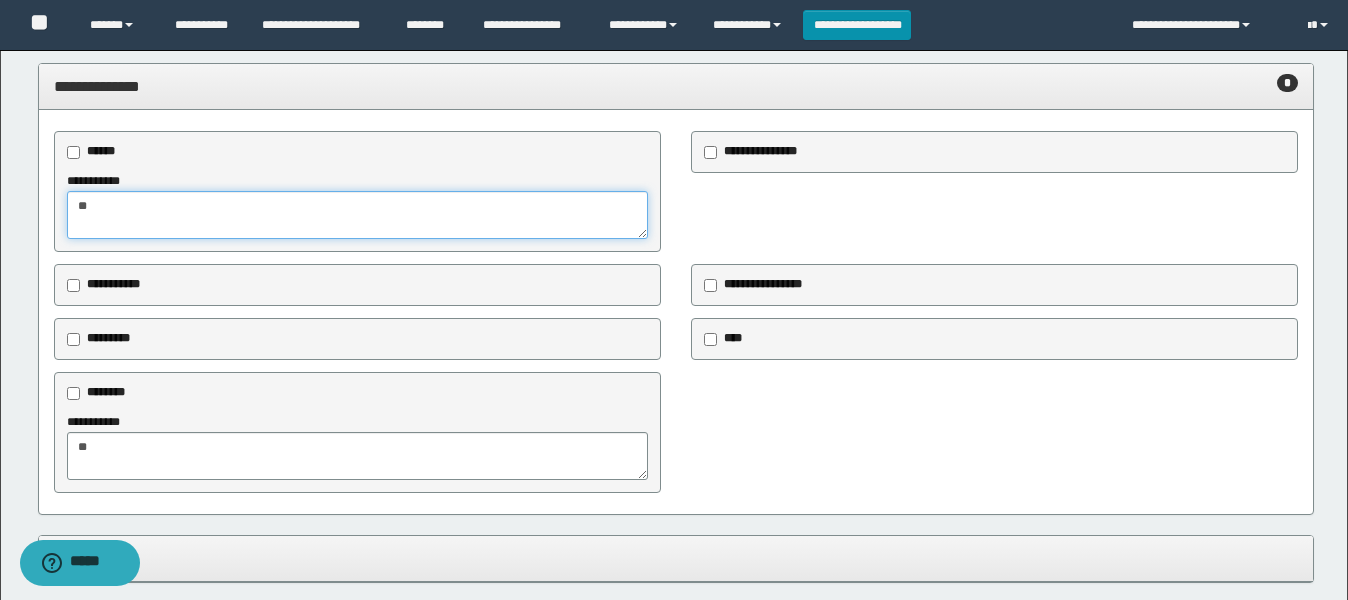 type on "**" 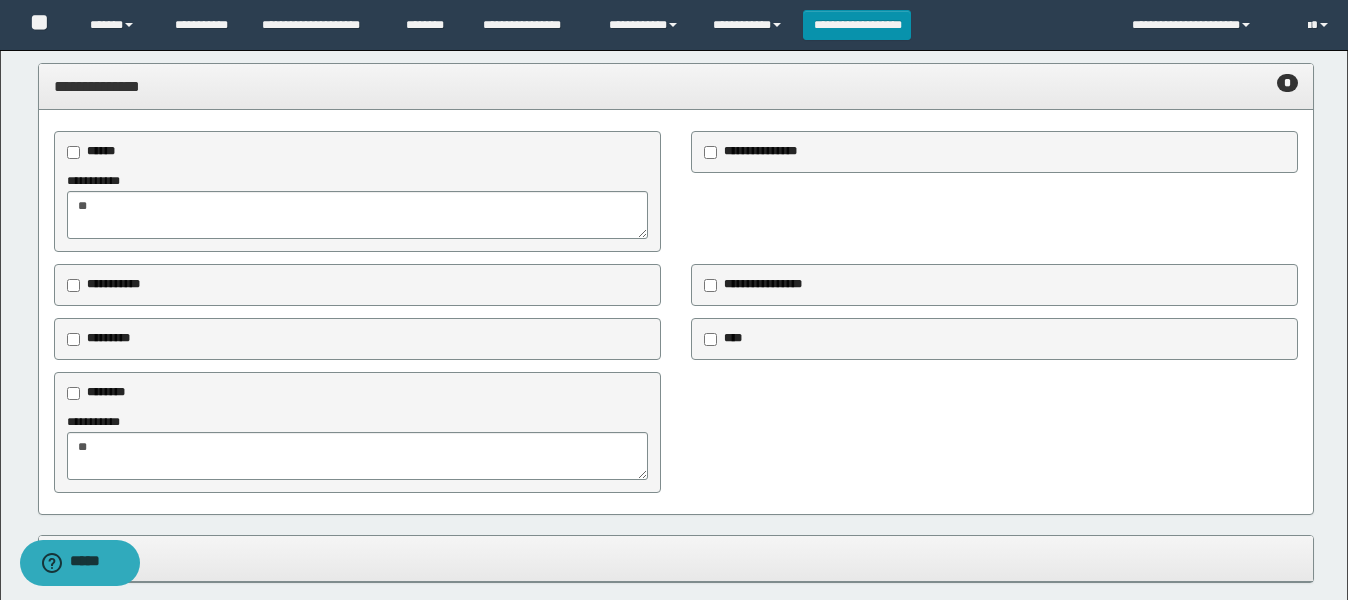 click on "**********" at bounding box center [756, 152] 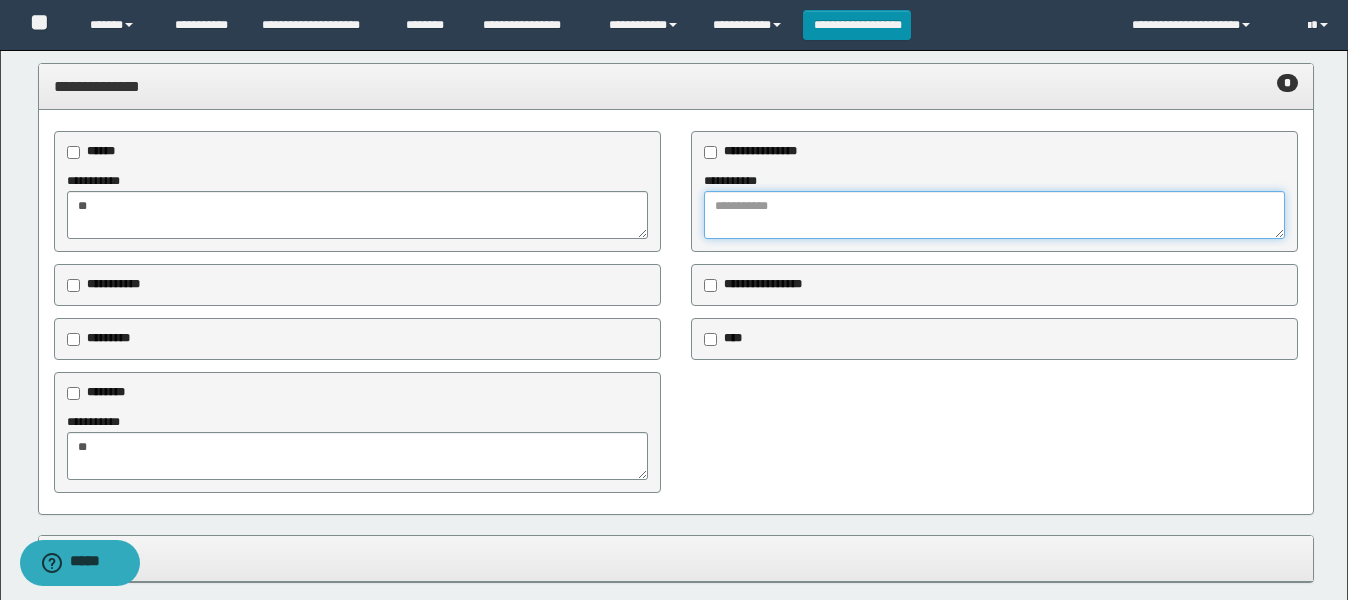 click at bounding box center [994, 215] 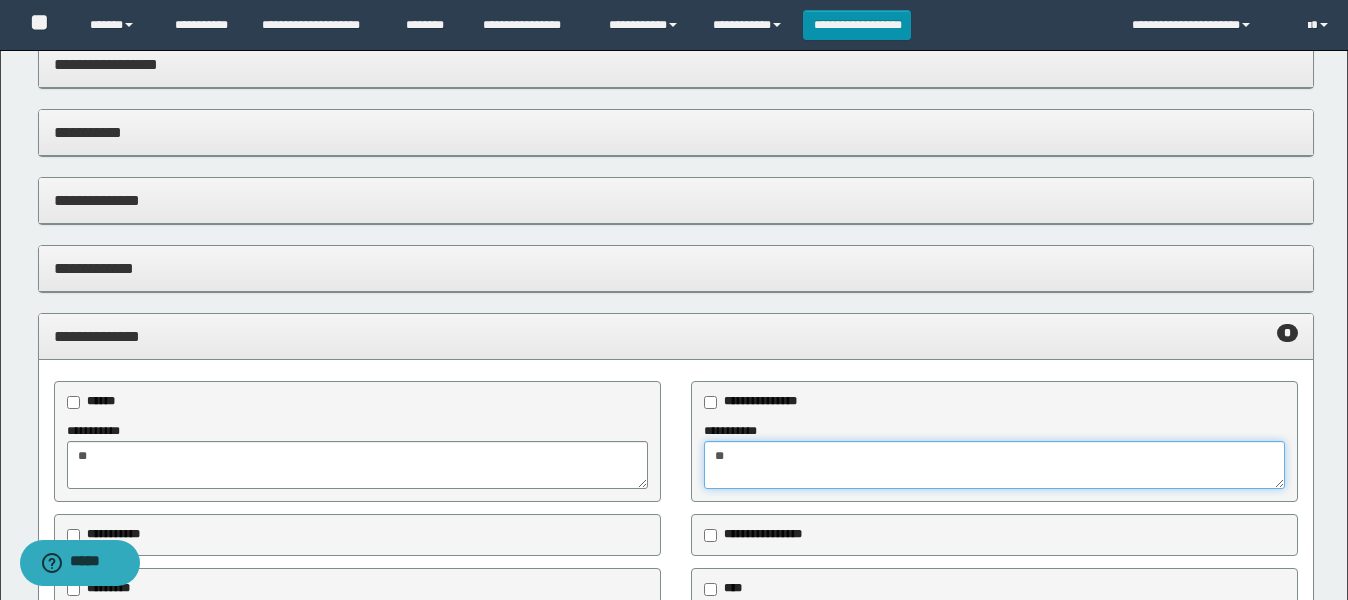 type on "**" 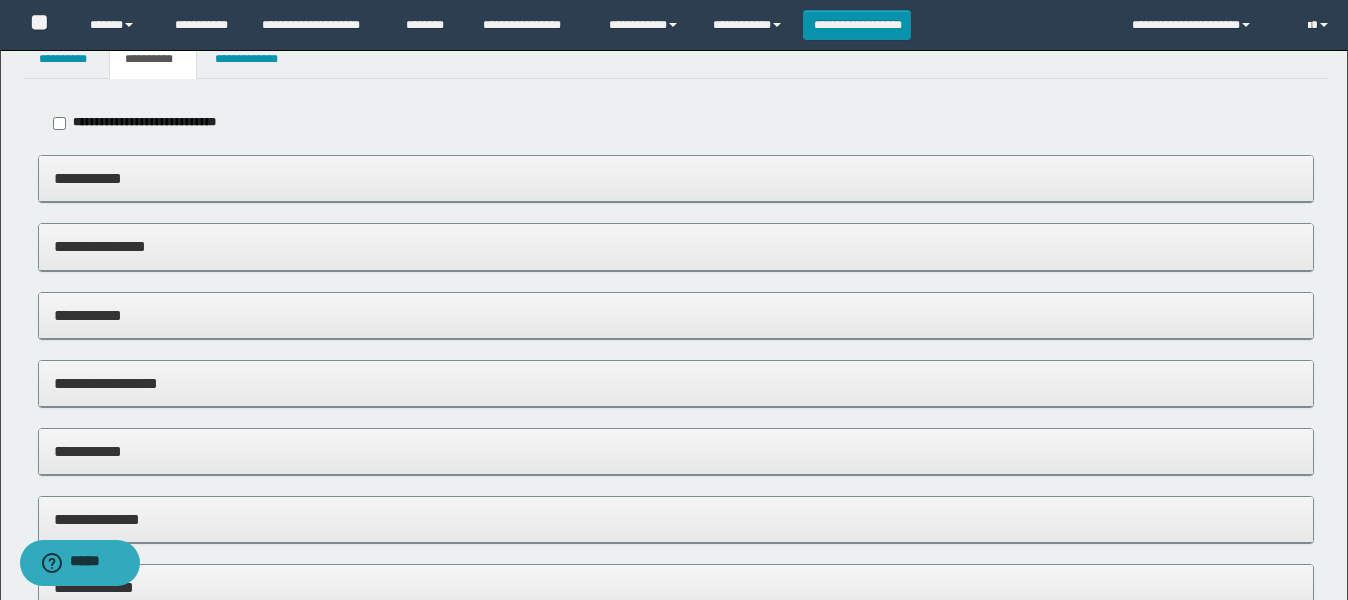 scroll, scrollTop: 24, scrollLeft: 0, axis: vertical 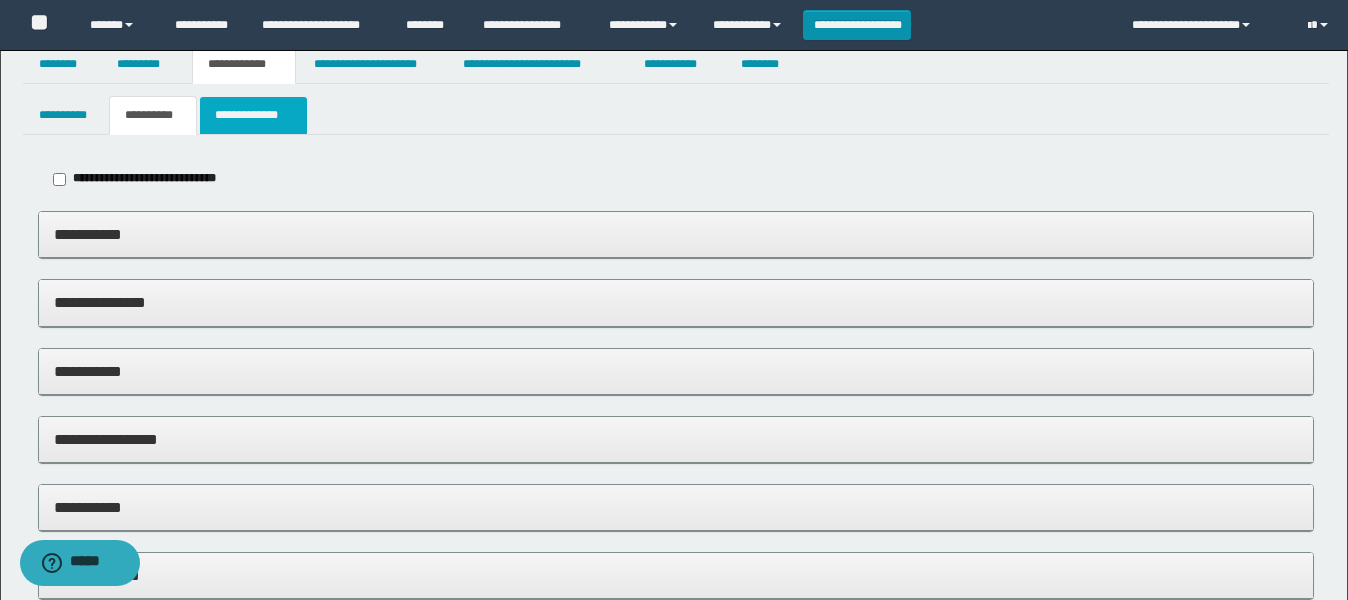 click on "**********" at bounding box center [253, 115] 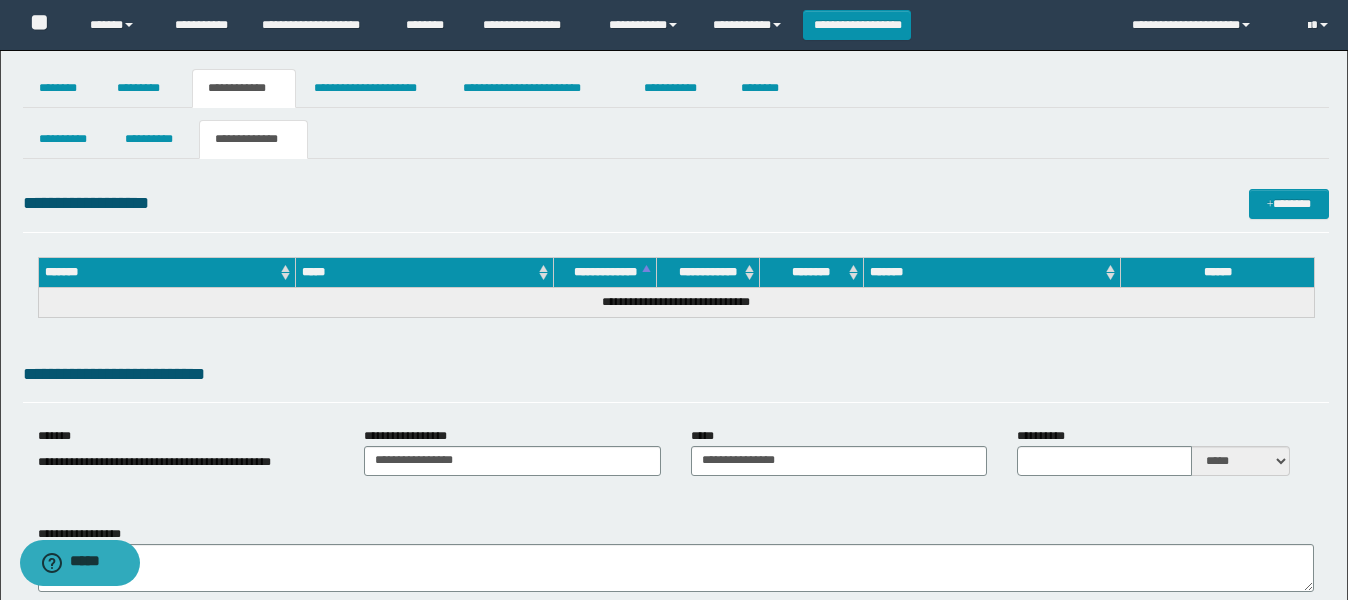 scroll, scrollTop: 250, scrollLeft: 0, axis: vertical 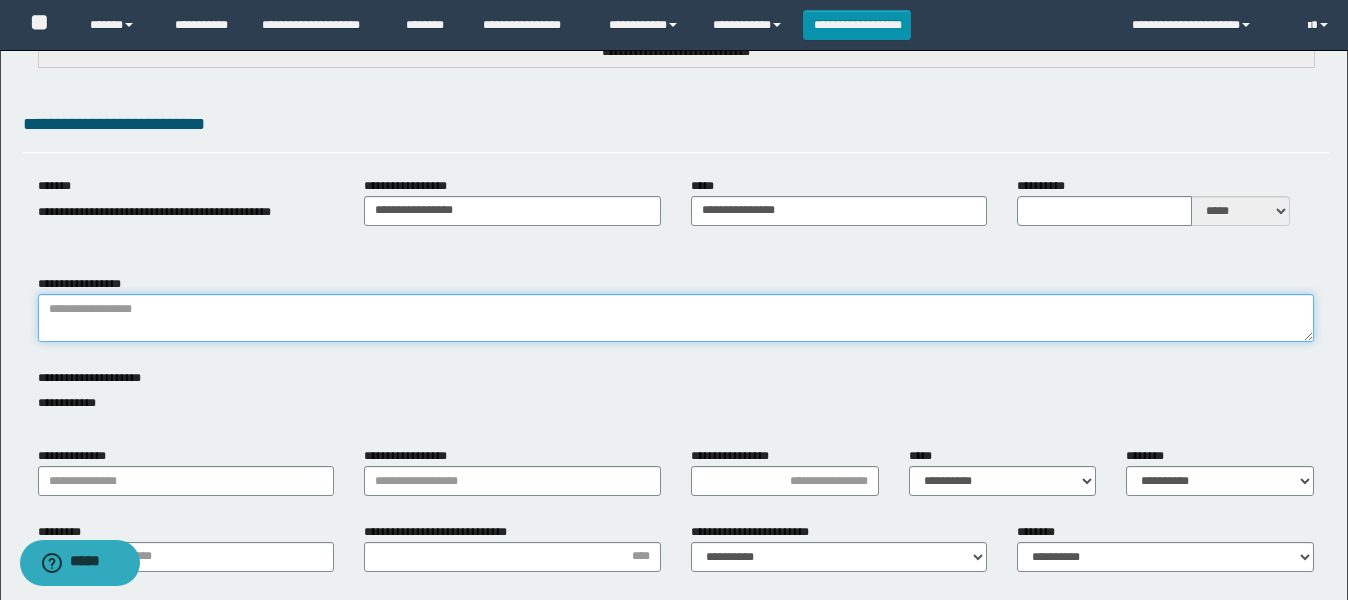 click on "**********" at bounding box center [676, 318] 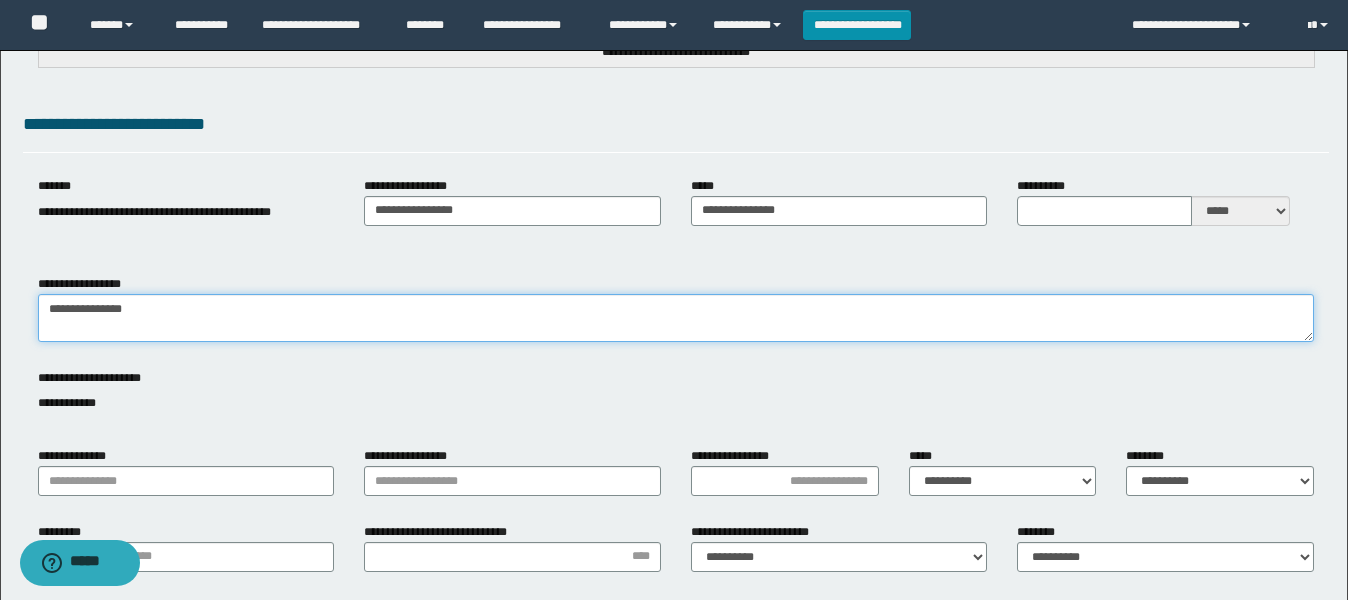 type on "**********" 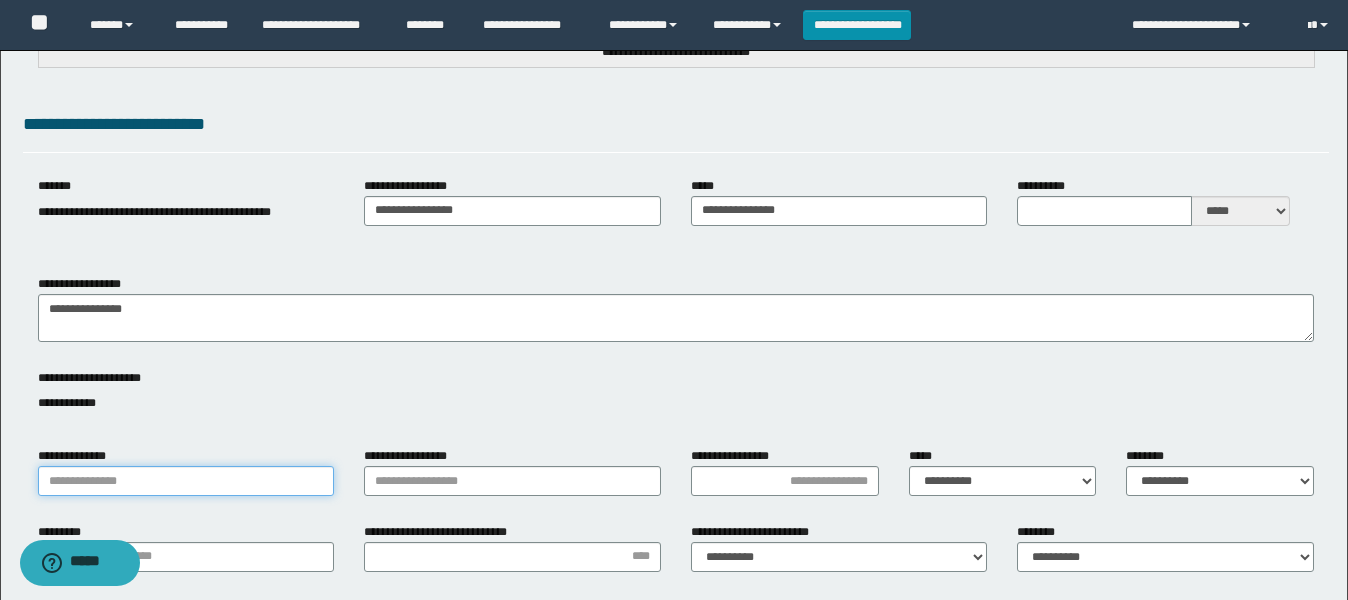 click on "**********" at bounding box center (186, 481) 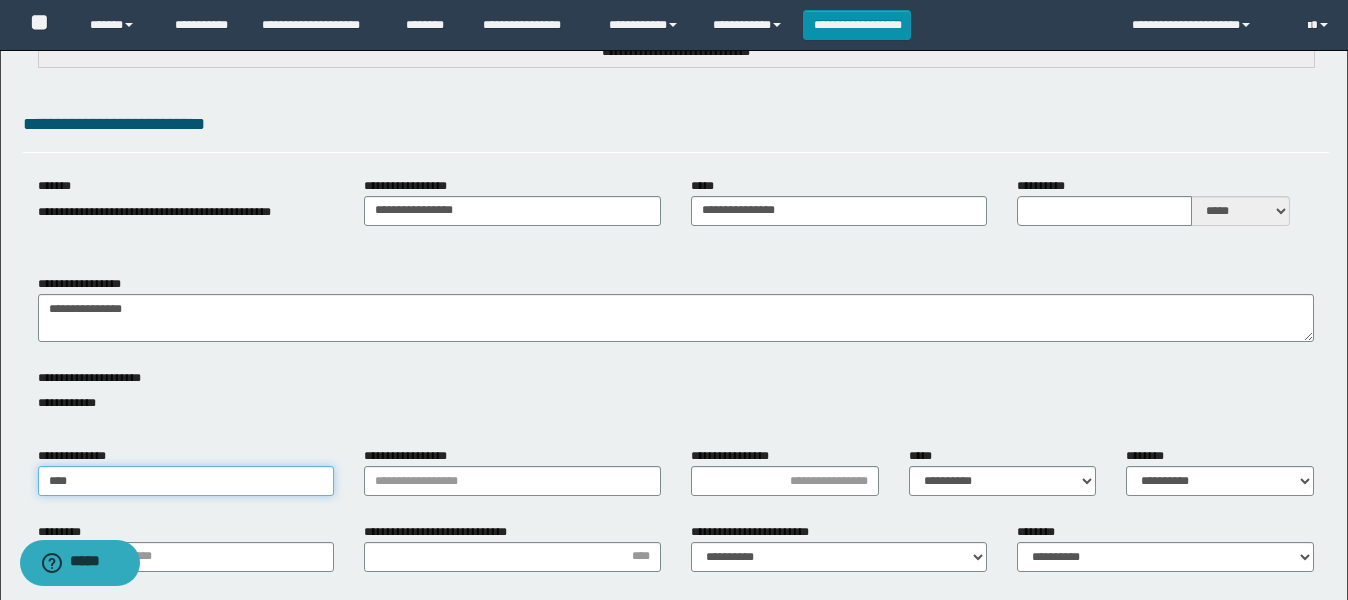 type on "**********" 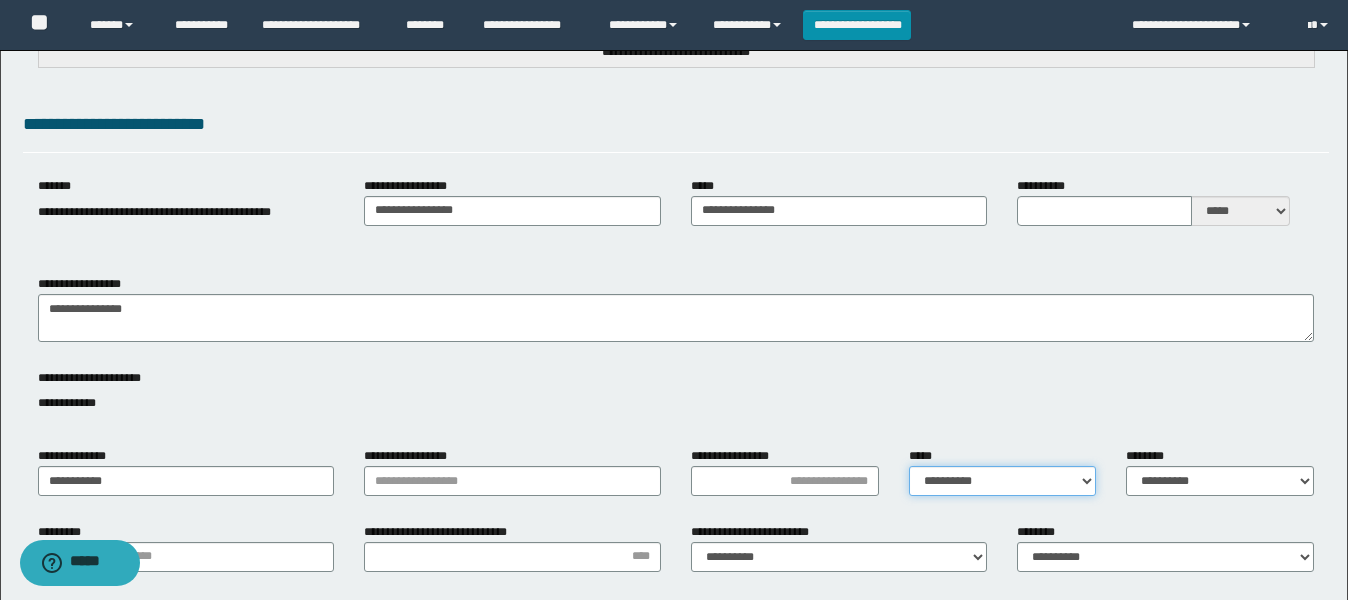 click on "**********" at bounding box center [1003, 481] 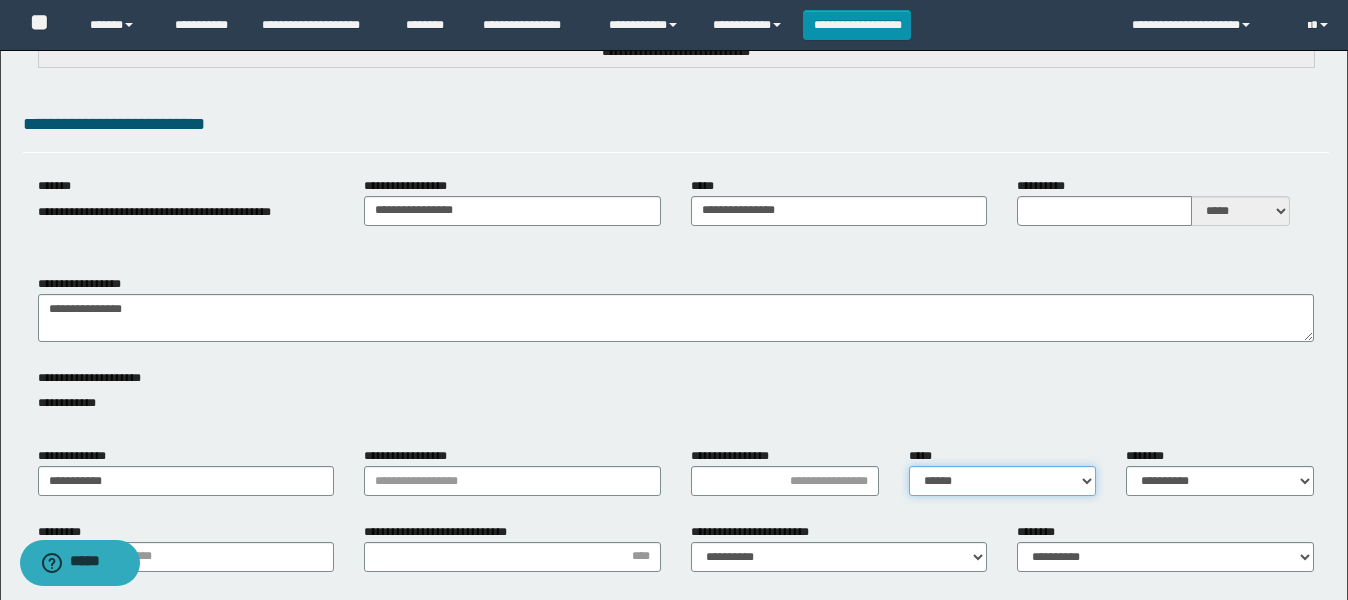 click on "**********" at bounding box center (1003, 481) 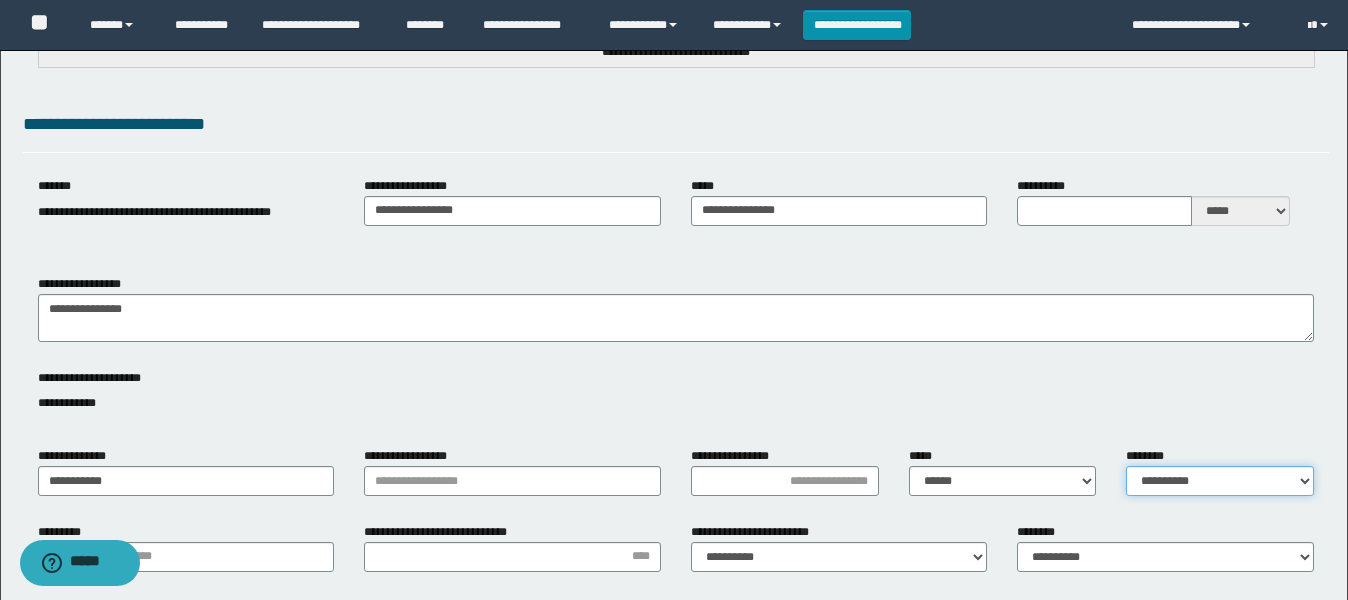 click on "**********" at bounding box center (1220, 481) 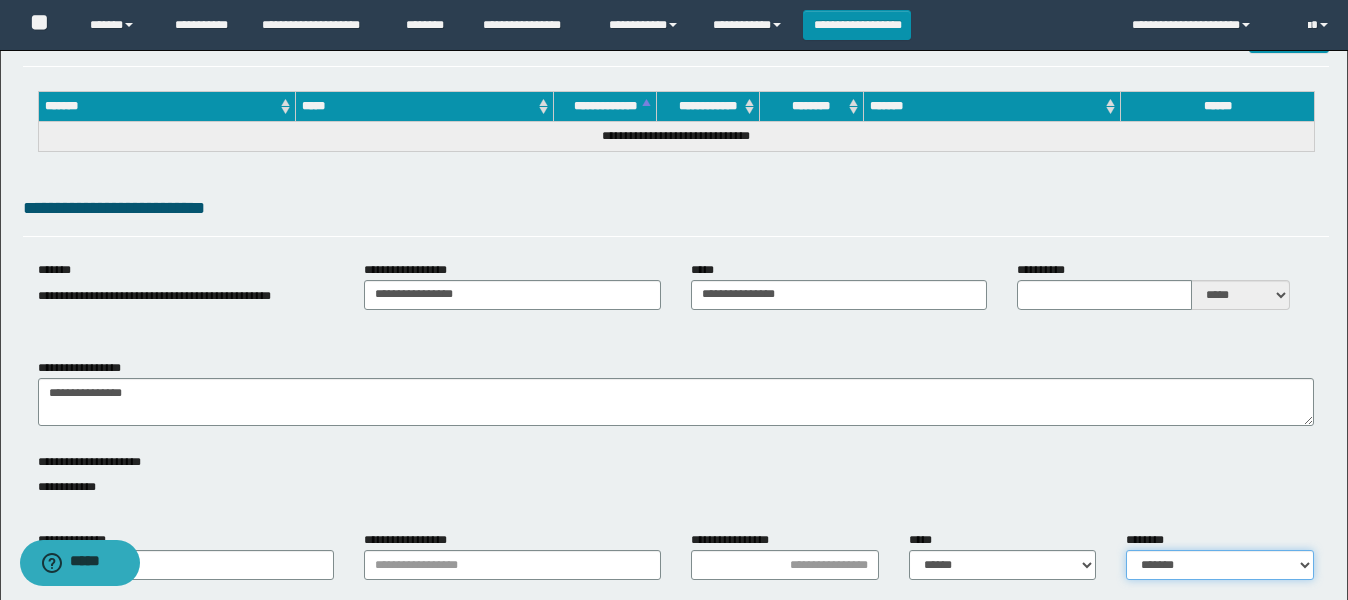 scroll, scrollTop: 0, scrollLeft: 0, axis: both 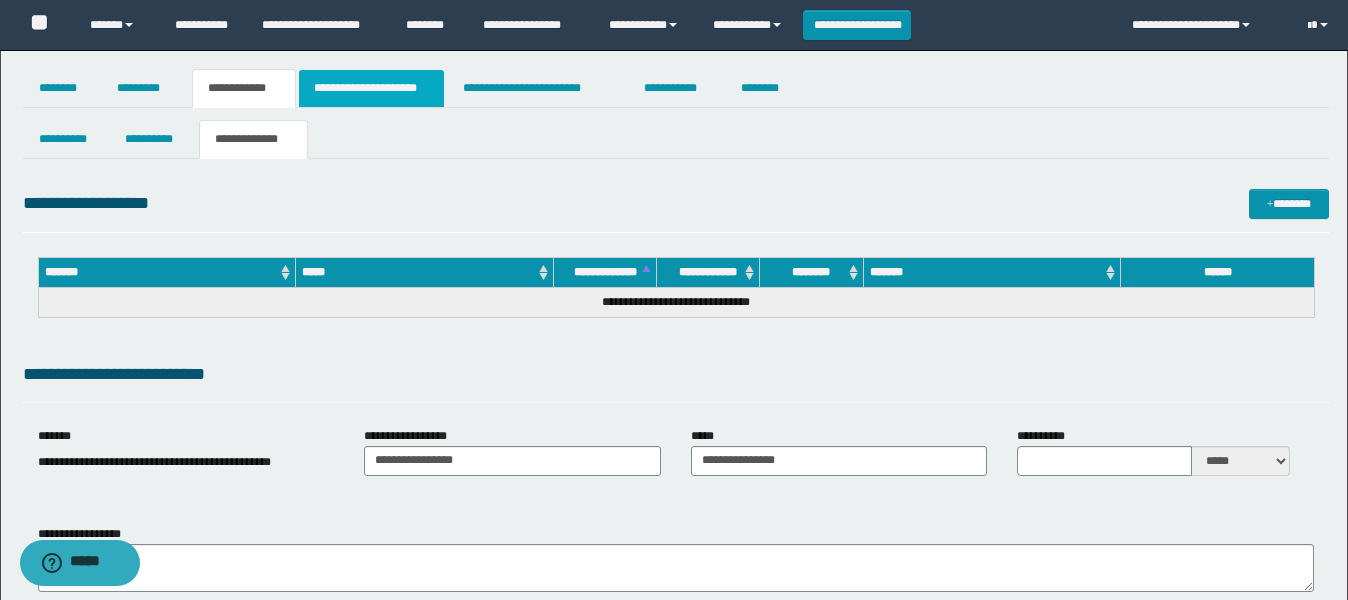 click on "**********" at bounding box center [371, 88] 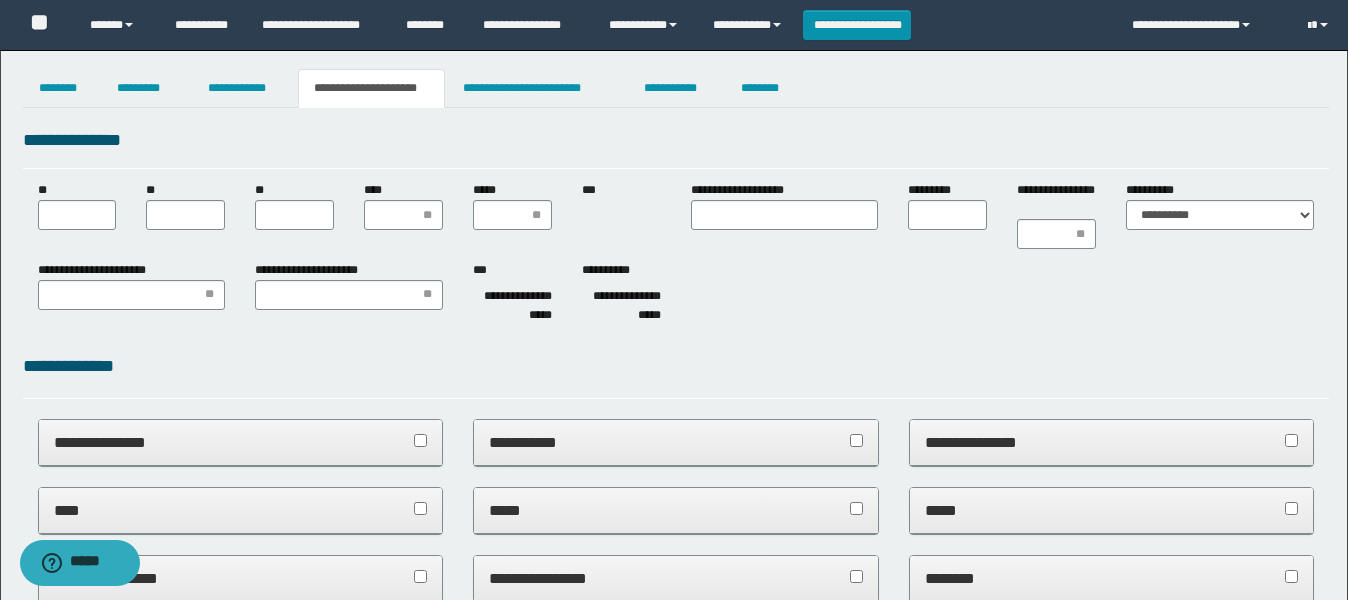scroll, scrollTop: 0, scrollLeft: 0, axis: both 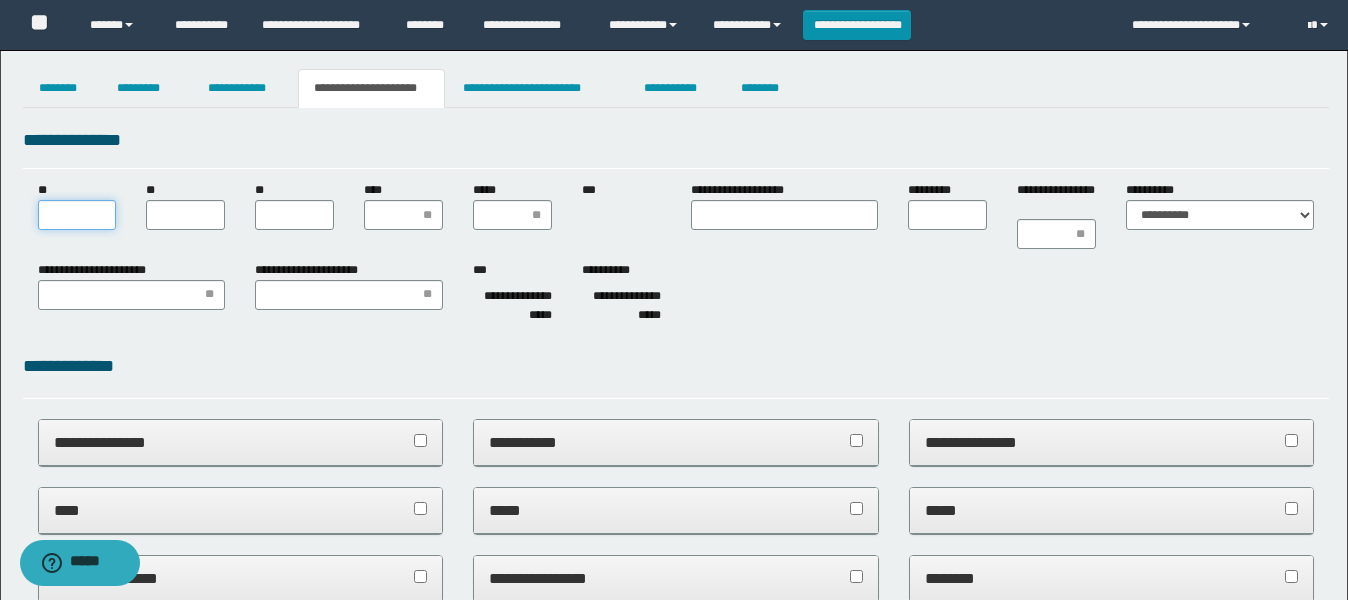 click on "**" at bounding box center (77, 215) 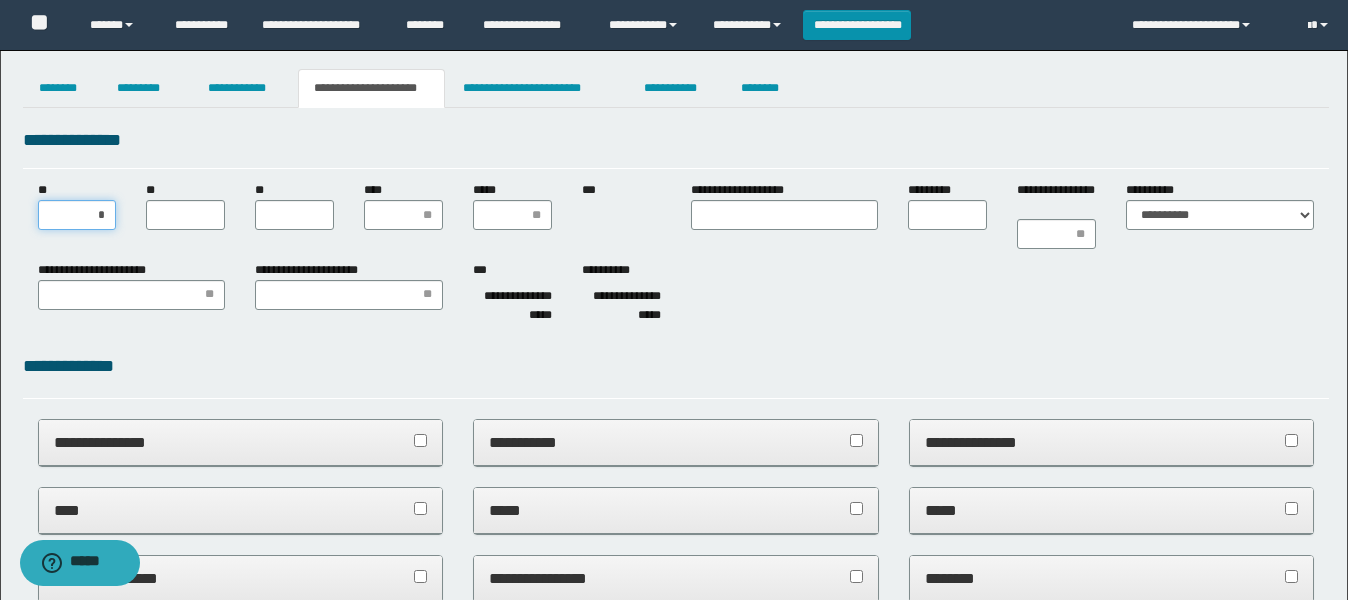 type on "**" 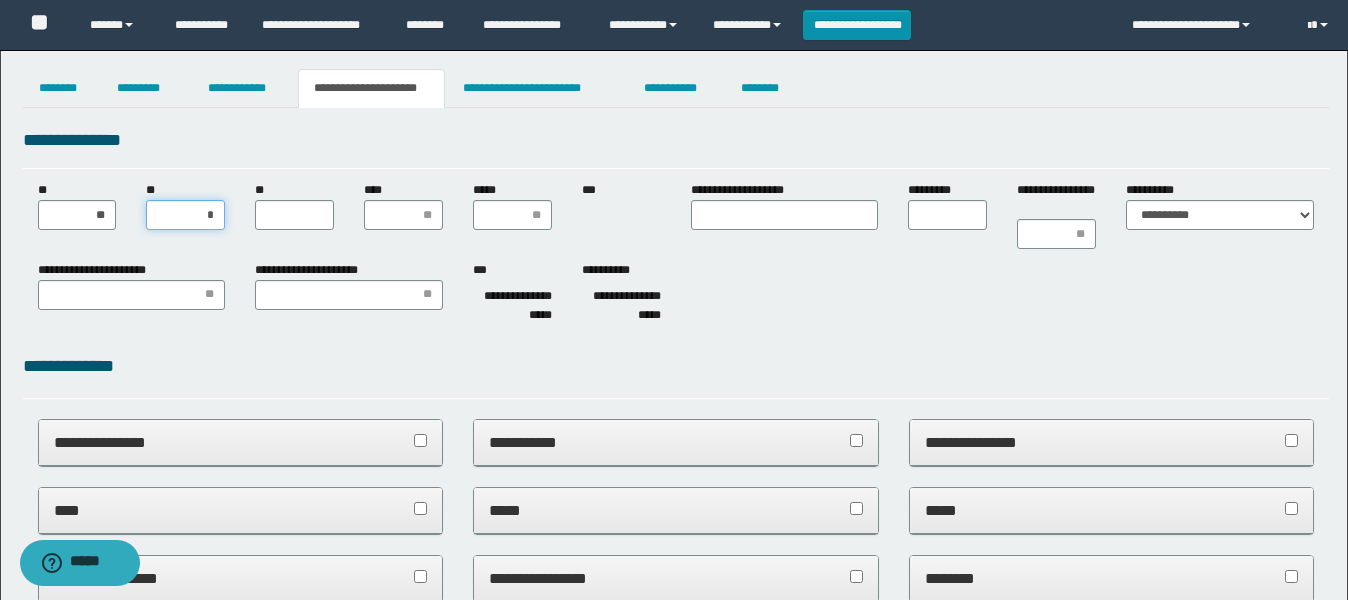 type on "**" 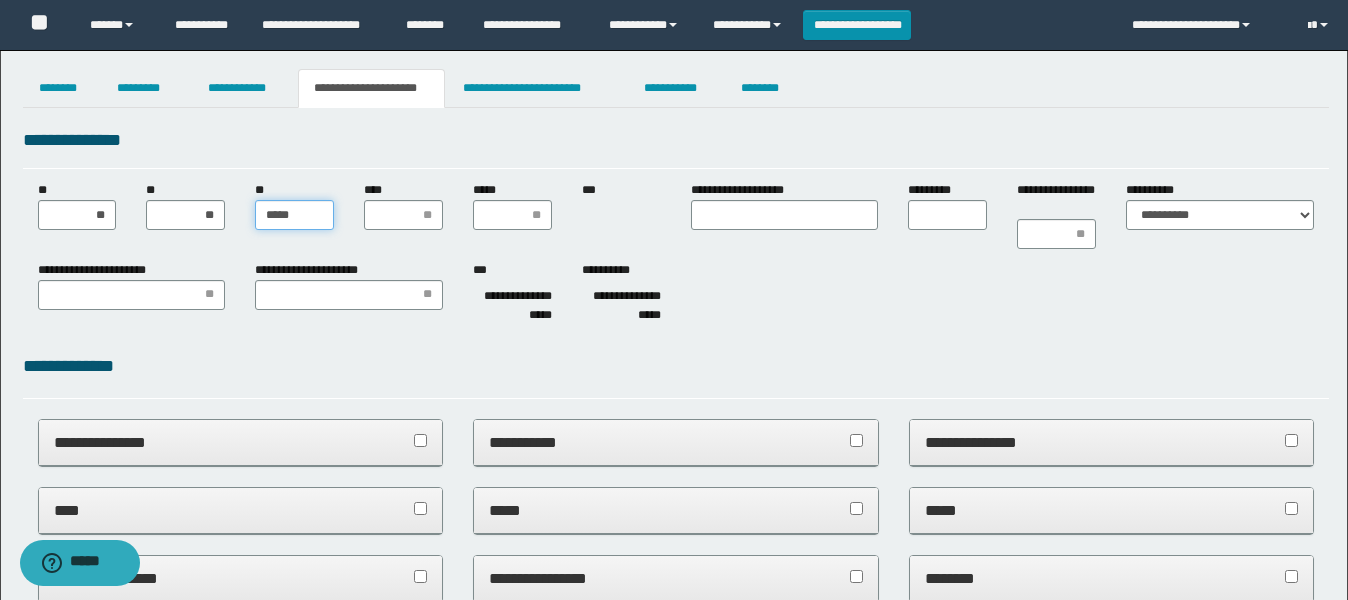 type on "******" 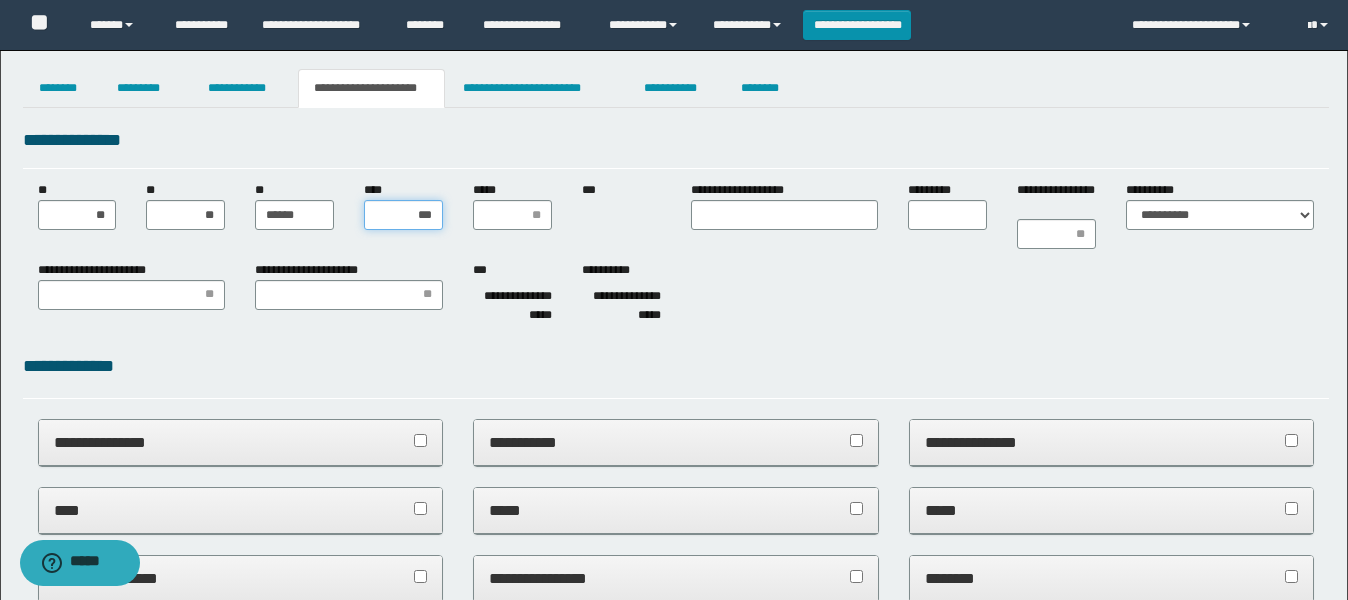 type on "****" 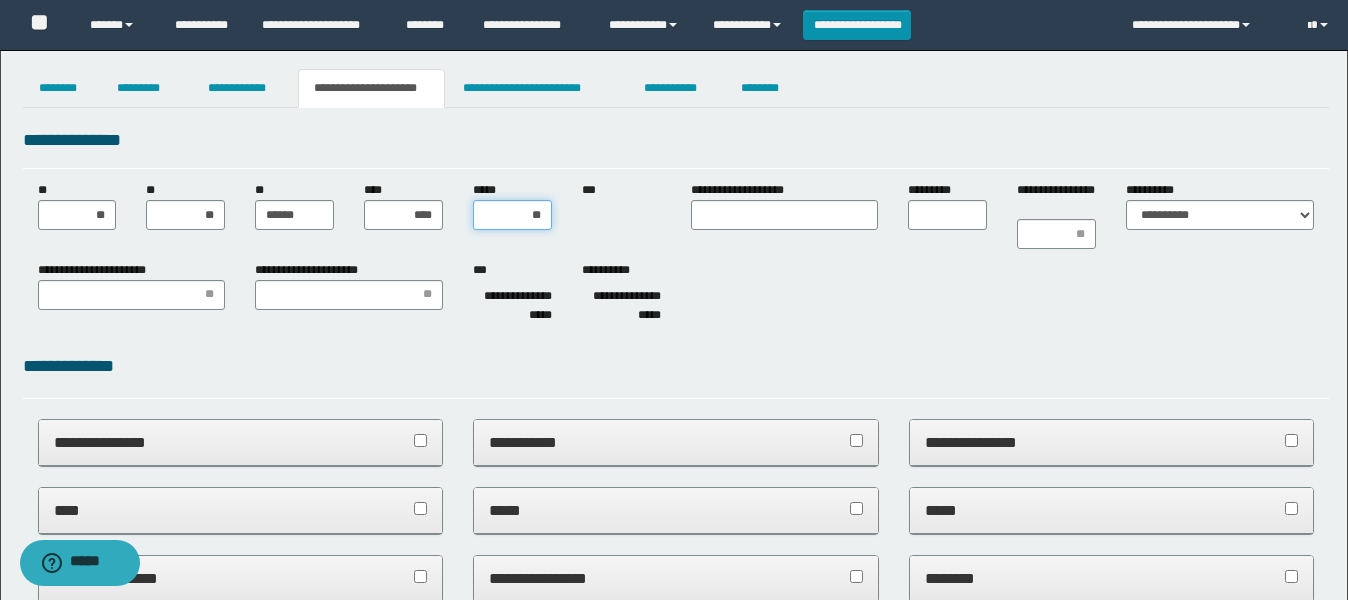 type on "***" 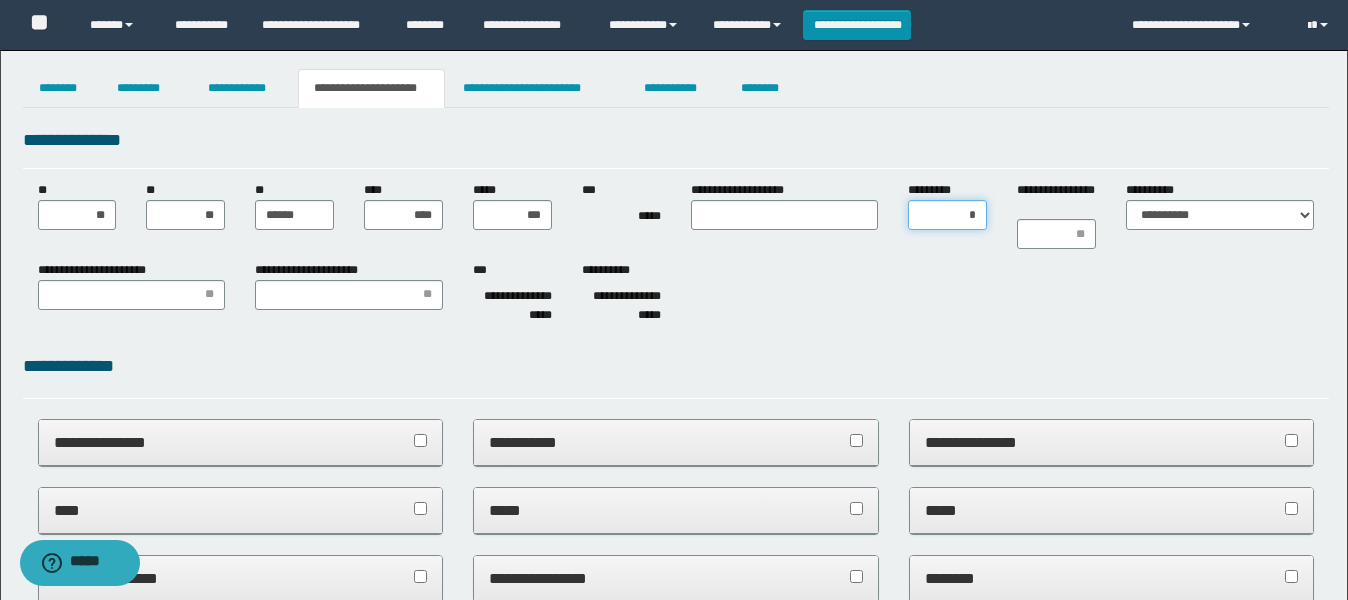 type on "**" 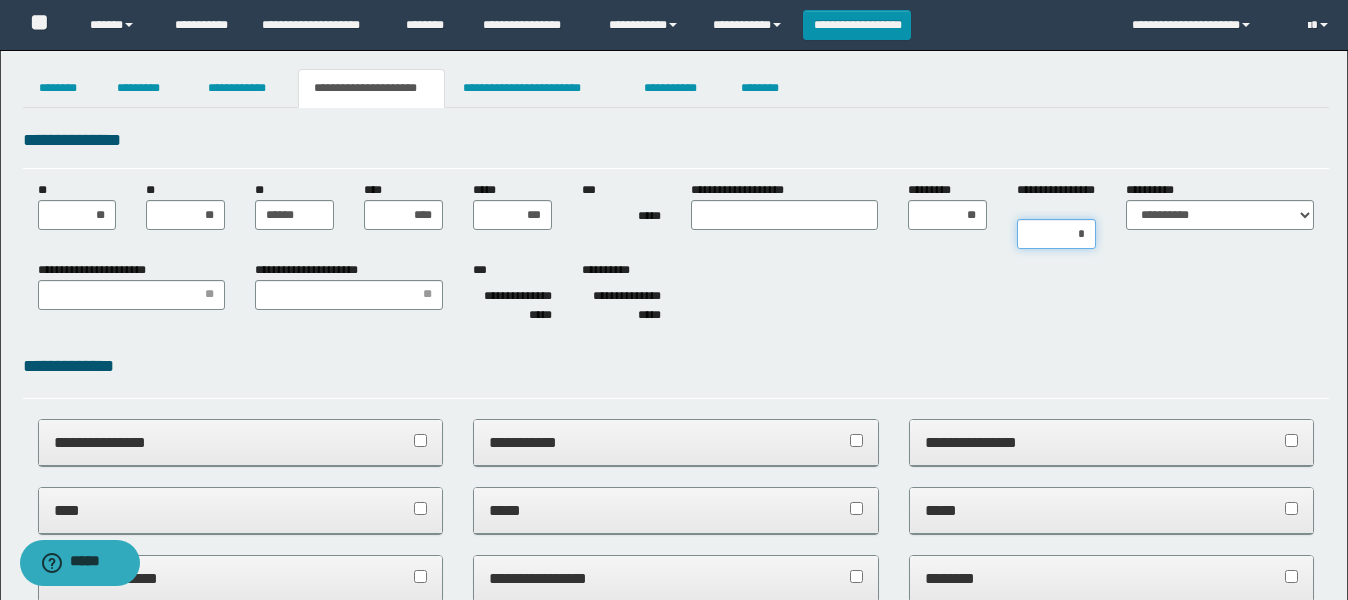 type on "**" 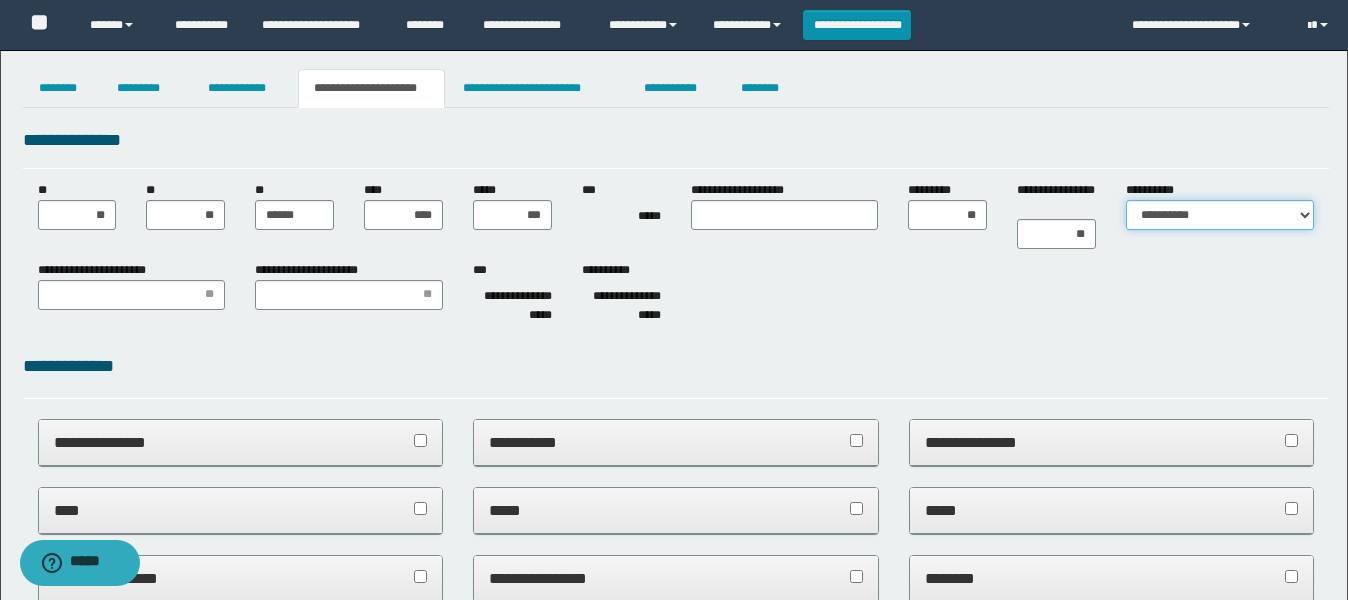 select on "*" 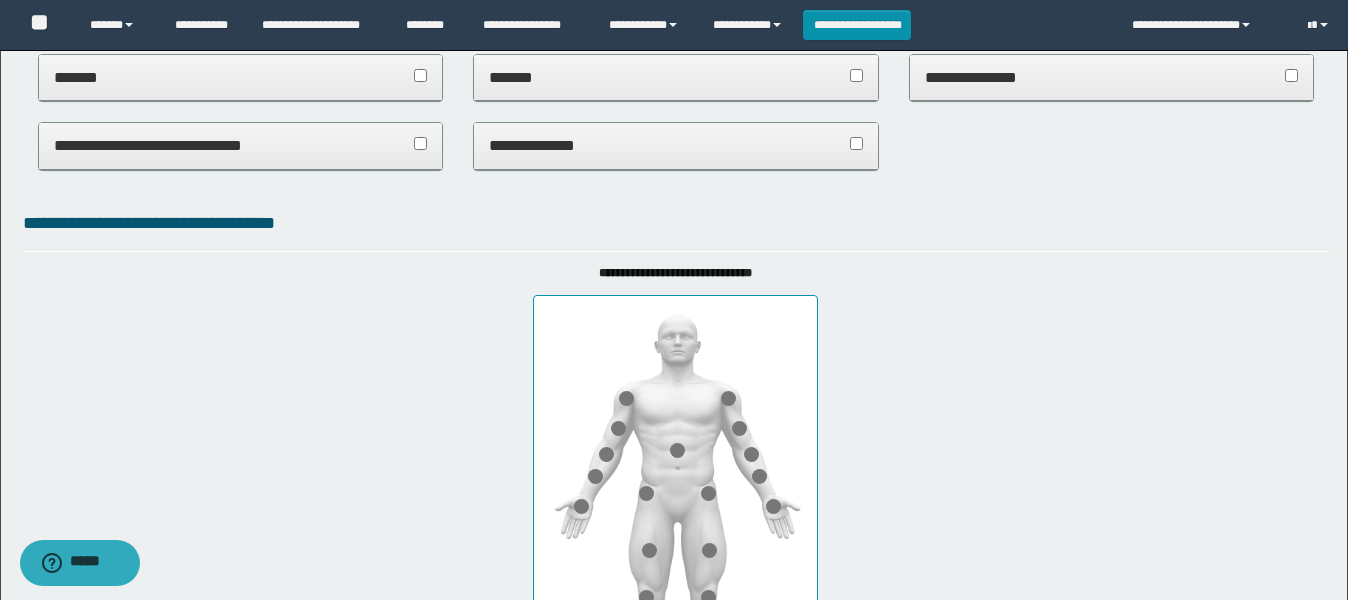 scroll, scrollTop: 875, scrollLeft: 0, axis: vertical 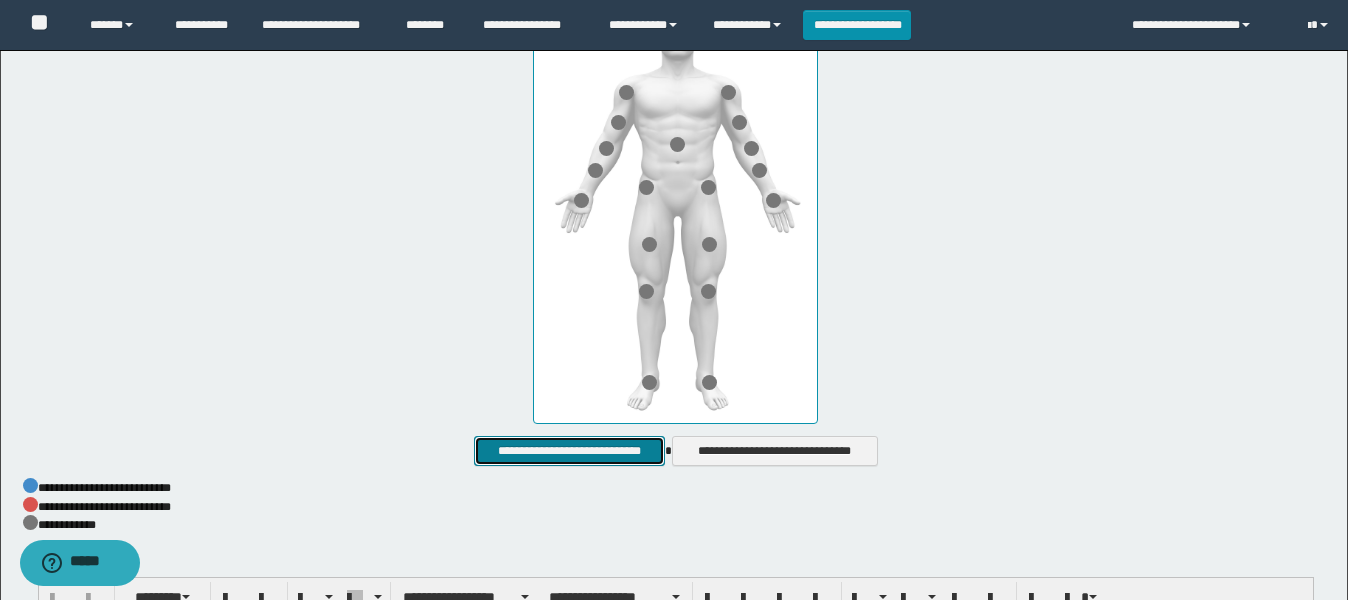 click on "**********" at bounding box center [569, 451] 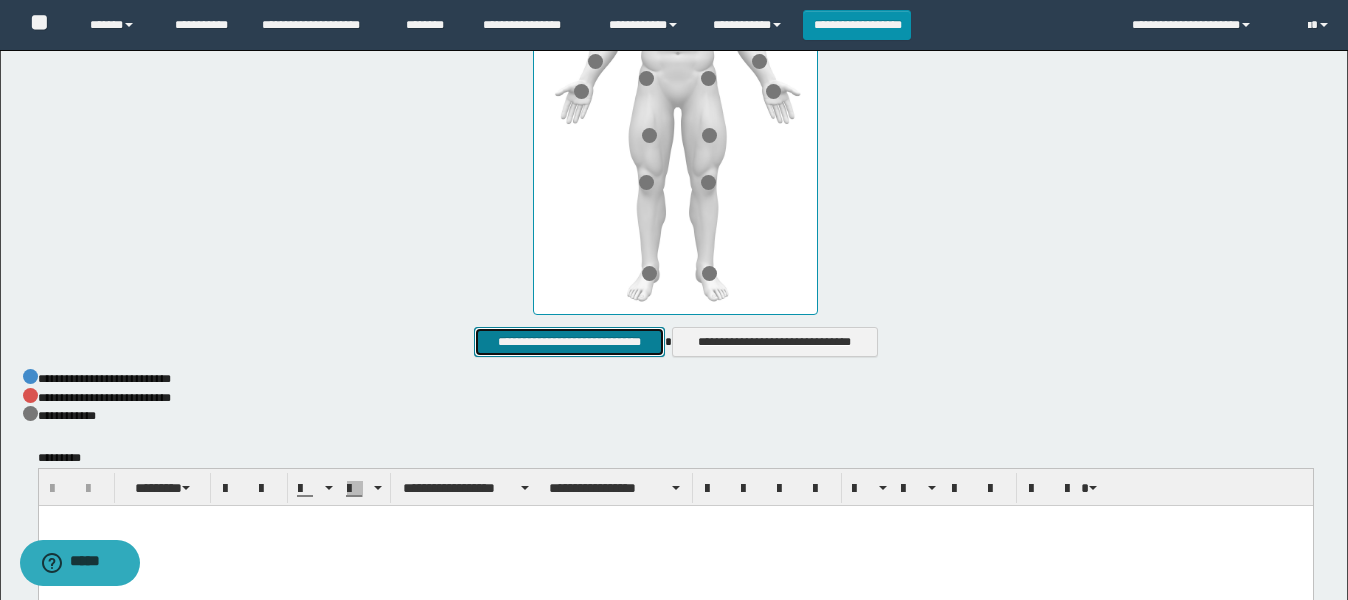 scroll, scrollTop: 1178, scrollLeft: 0, axis: vertical 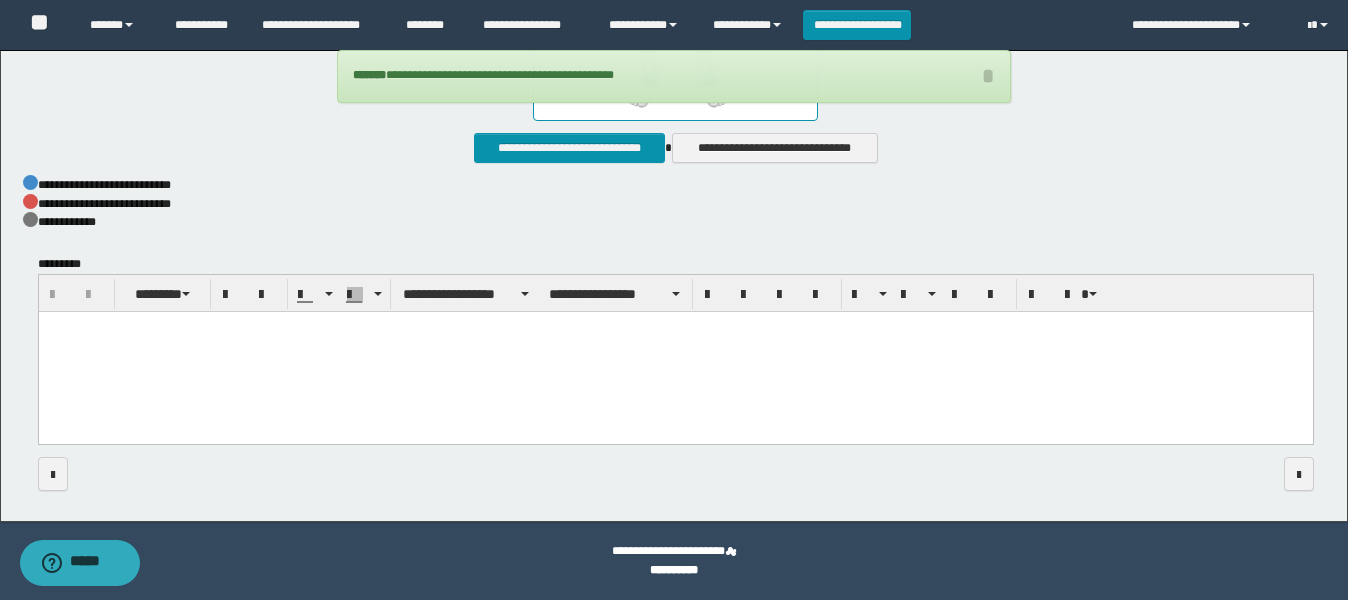 click at bounding box center [675, 353] 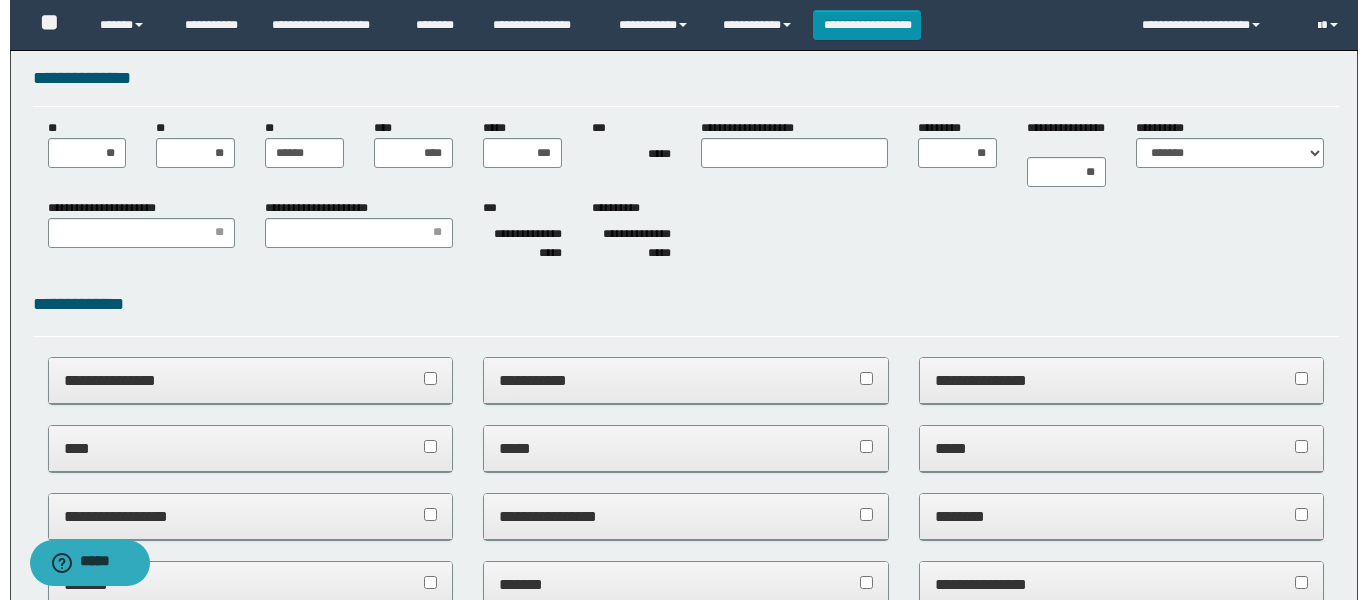 scroll, scrollTop: 0, scrollLeft: 0, axis: both 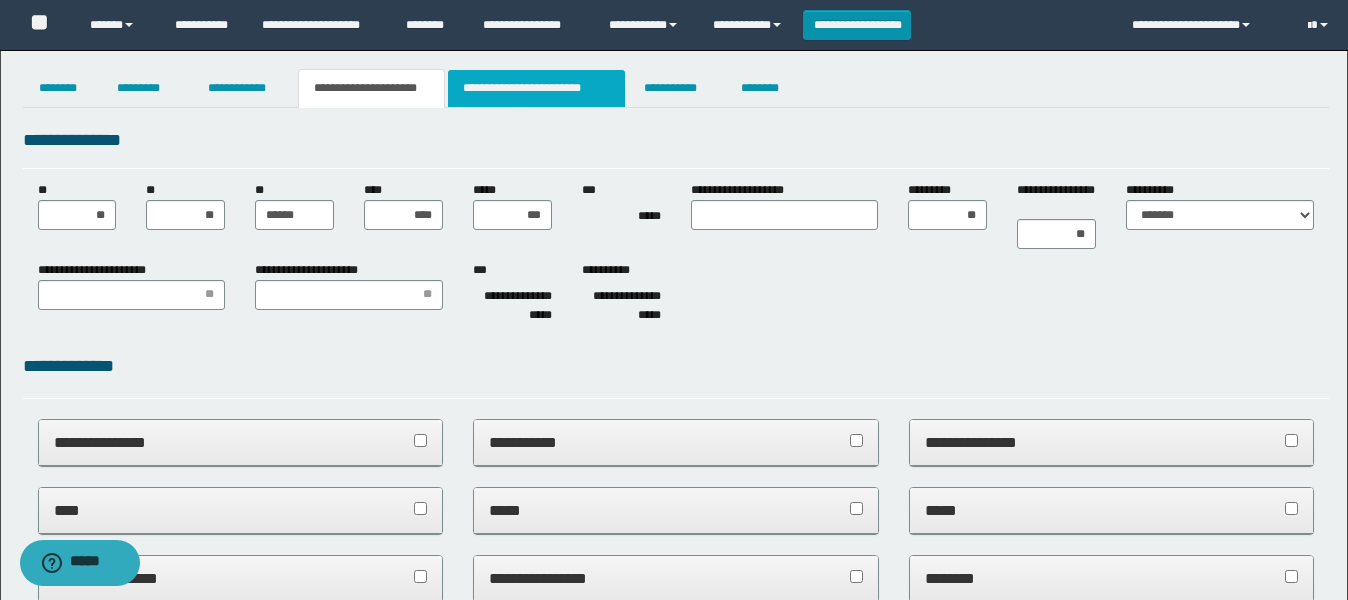 click on "**********" at bounding box center [537, 88] 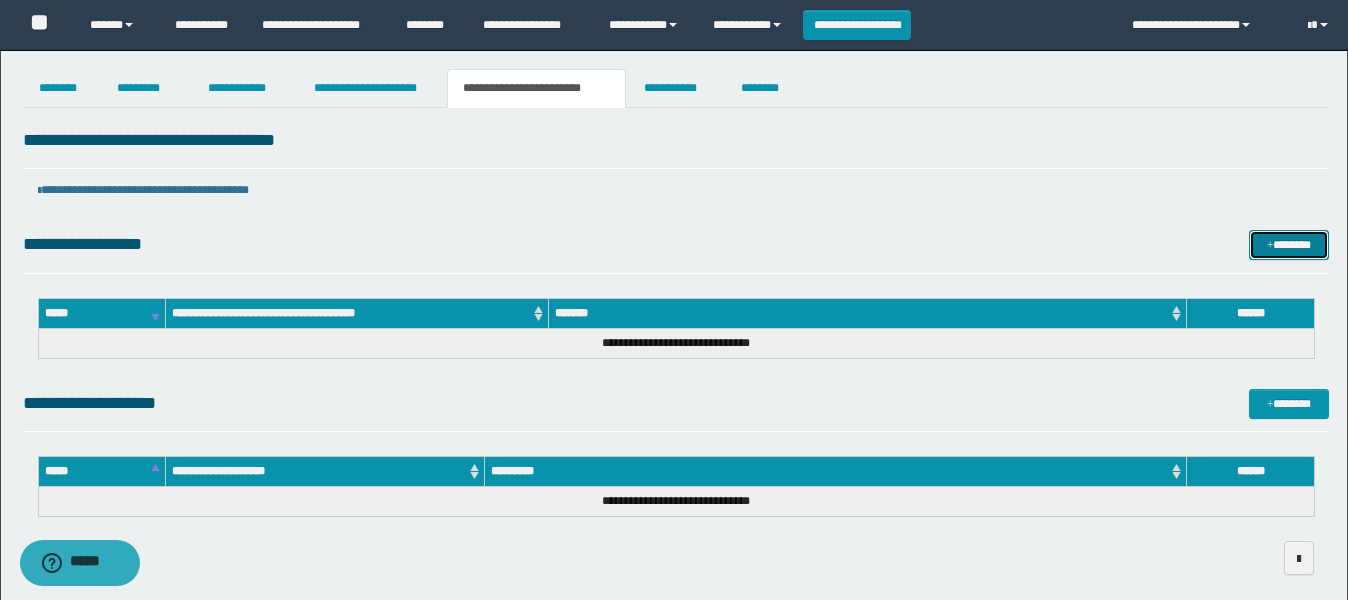 click on "*******" at bounding box center [1289, 245] 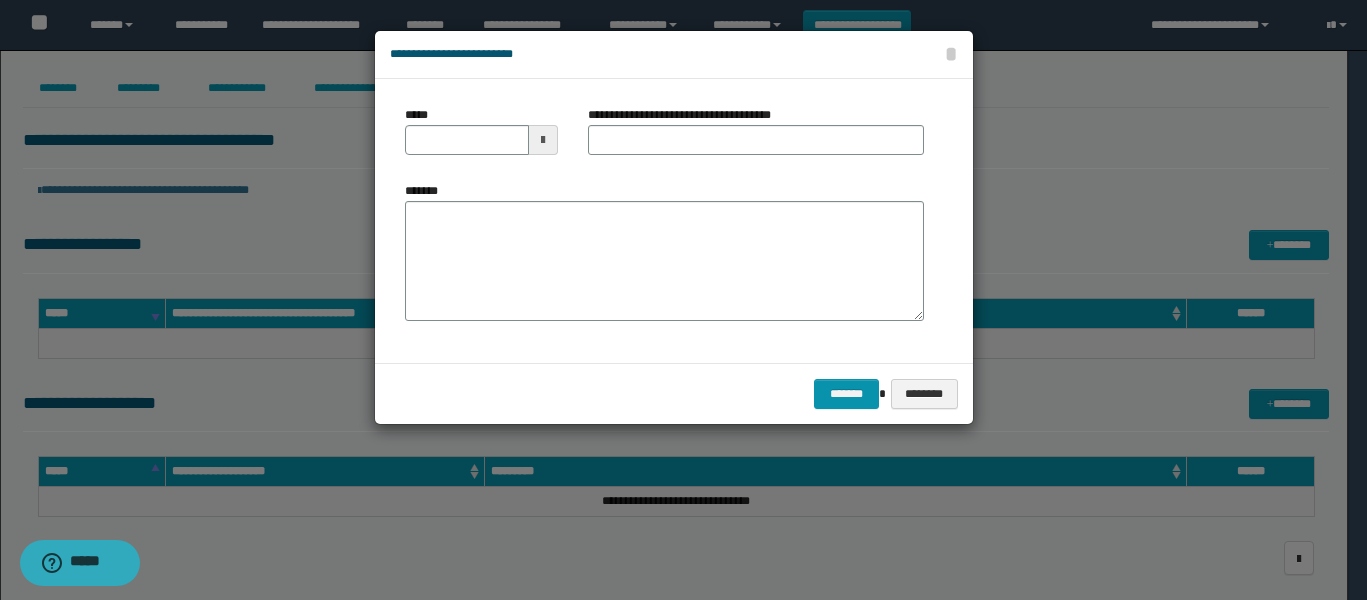 click at bounding box center [543, 140] 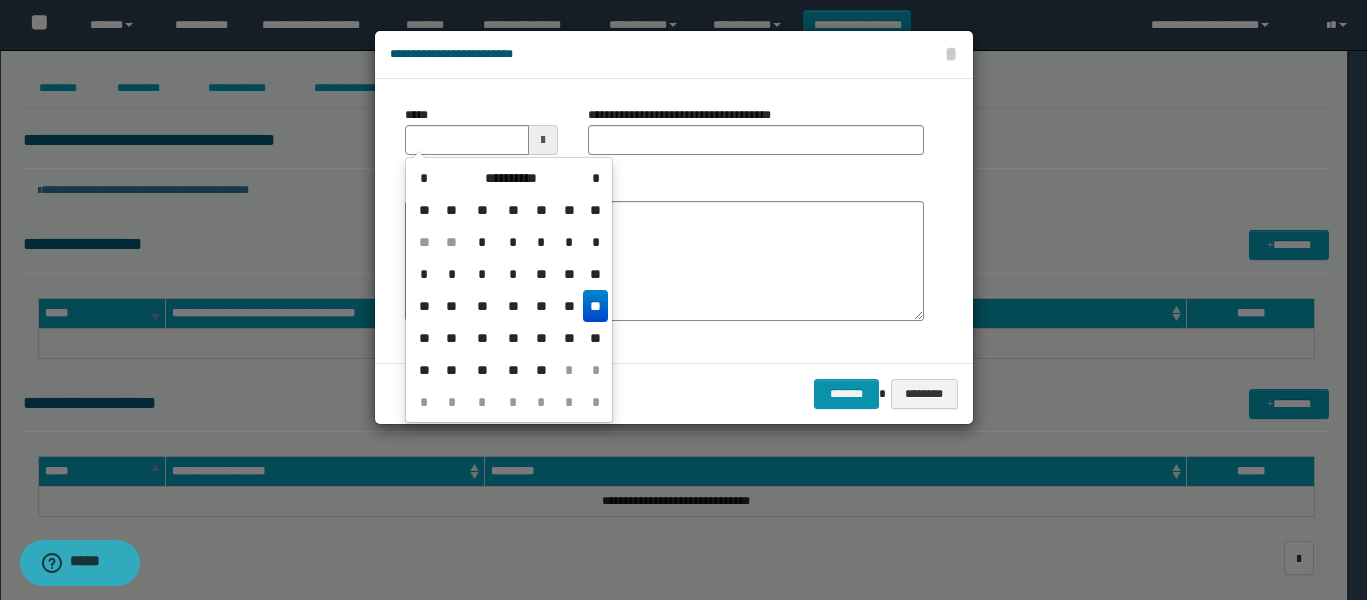 click on "**" at bounding box center (595, 306) 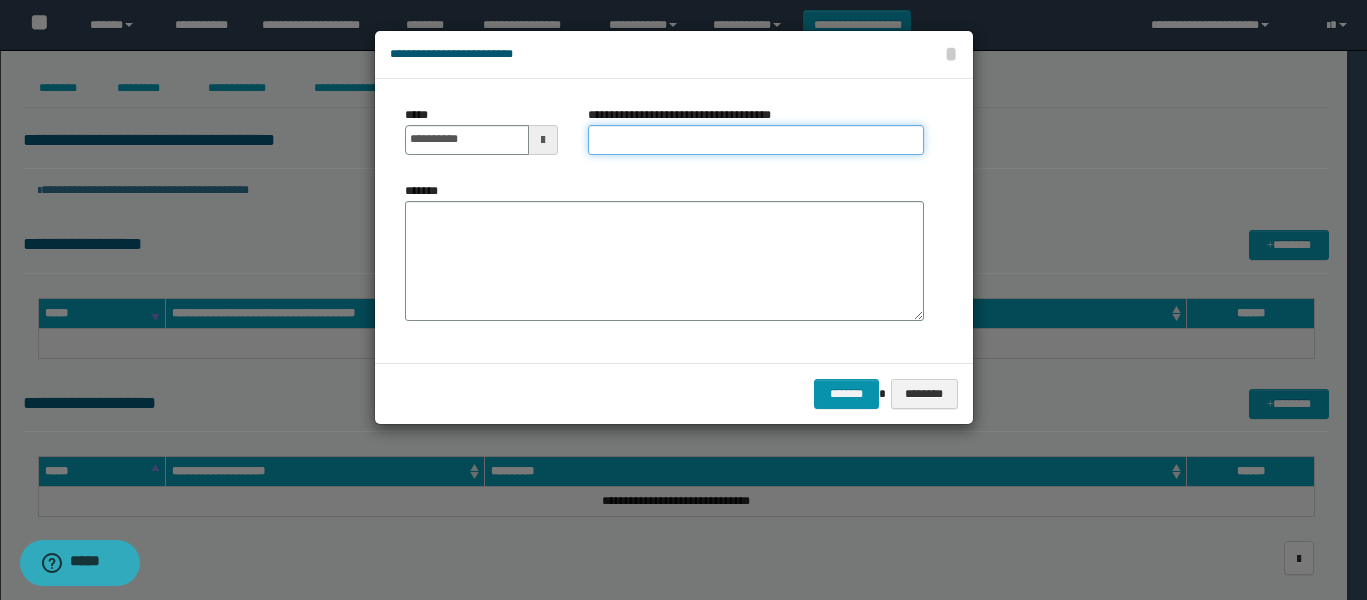 click on "**********" at bounding box center (756, 140) 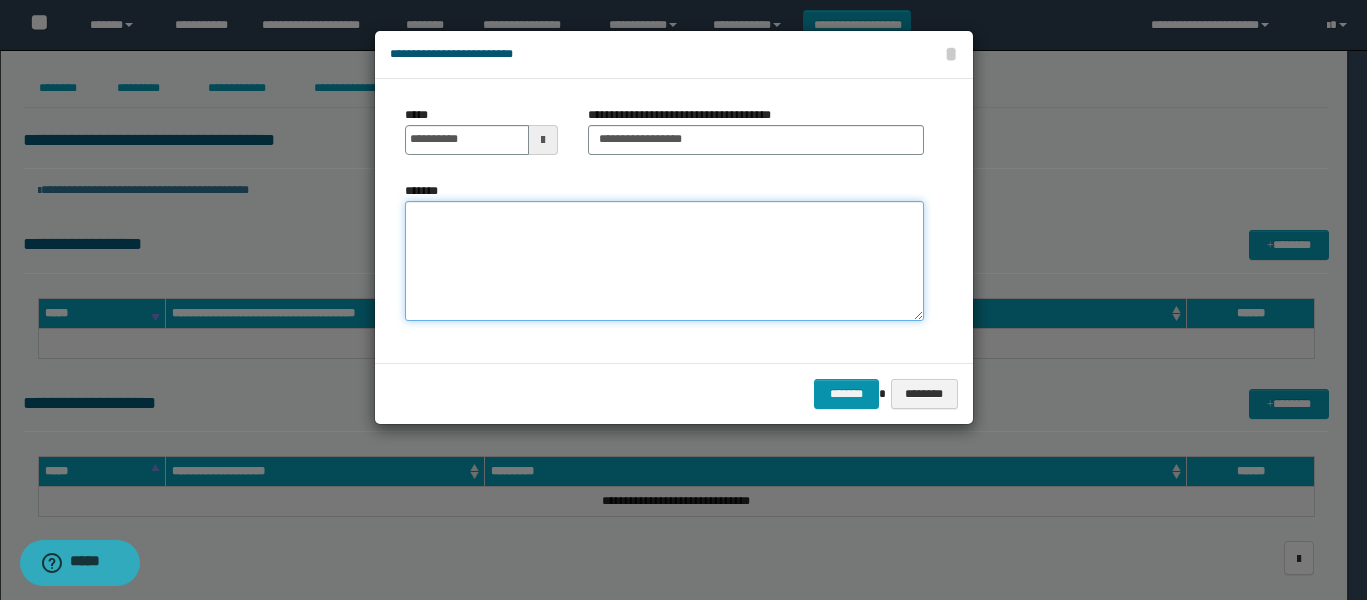 click on "*******" at bounding box center [664, 261] 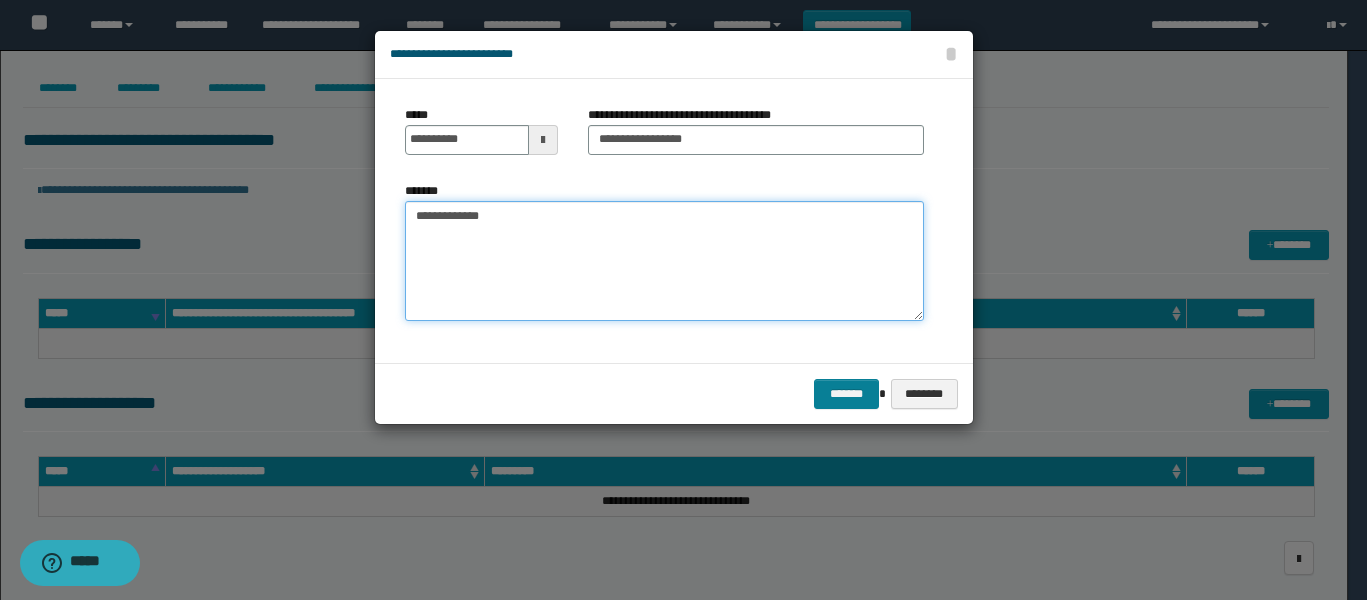 type on "**********" 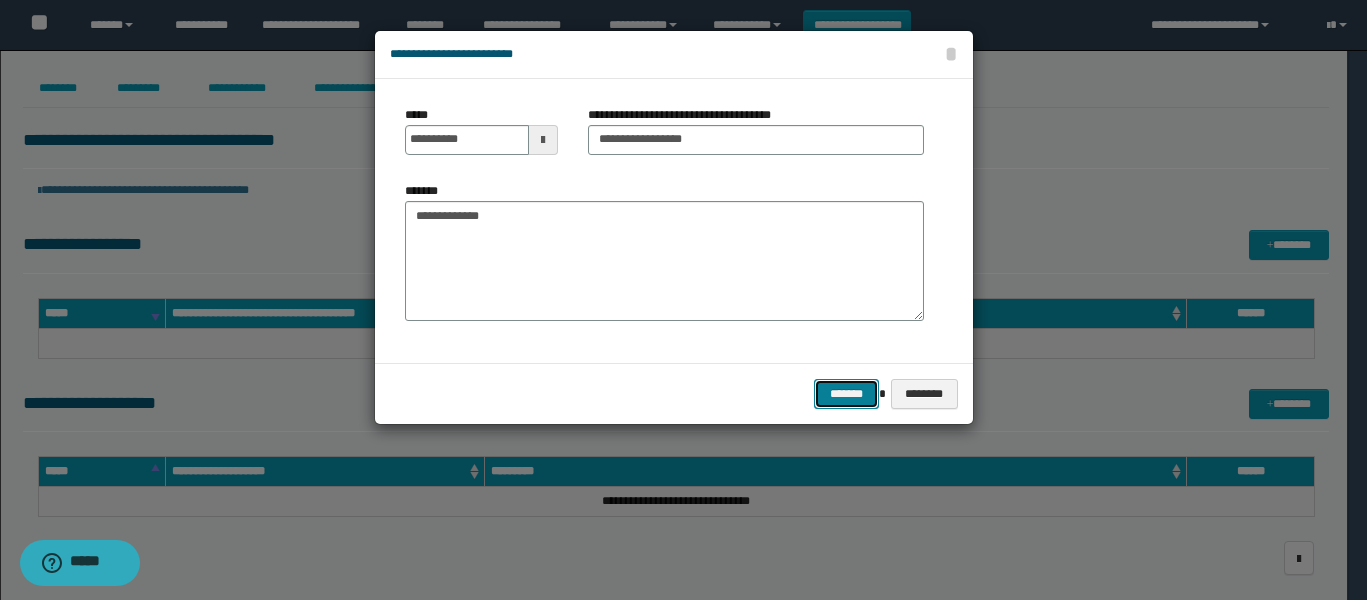 click on "*******" at bounding box center [846, 394] 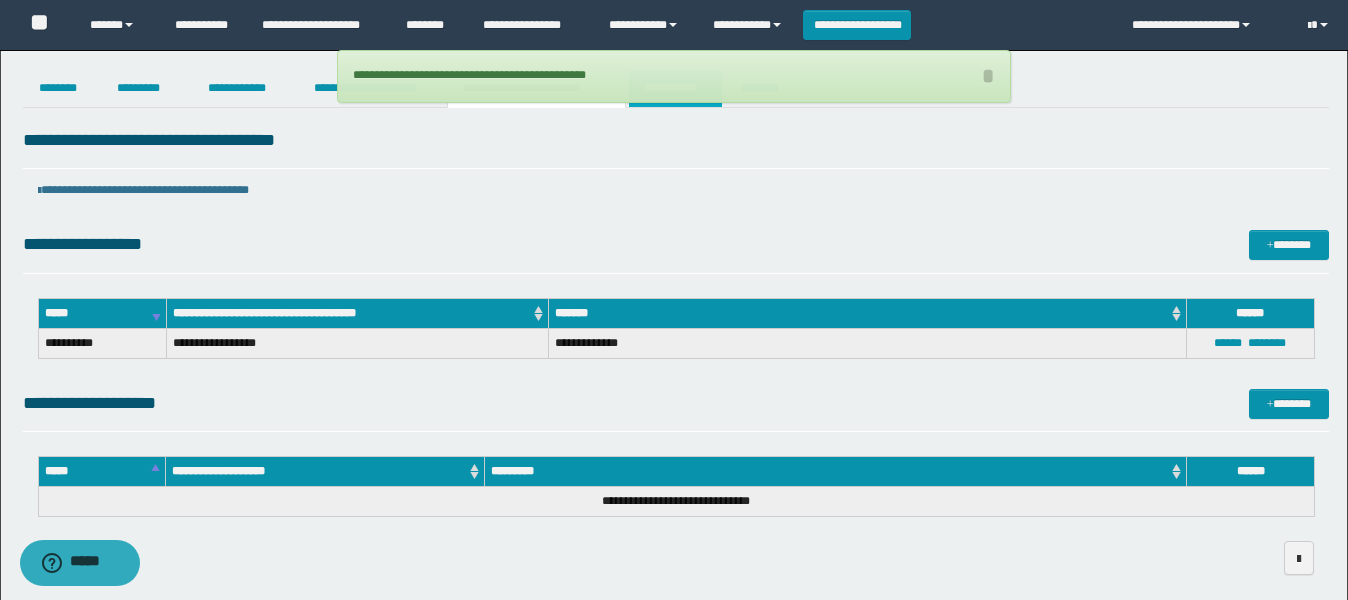 click on "**********" at bounding box center (675, 88) 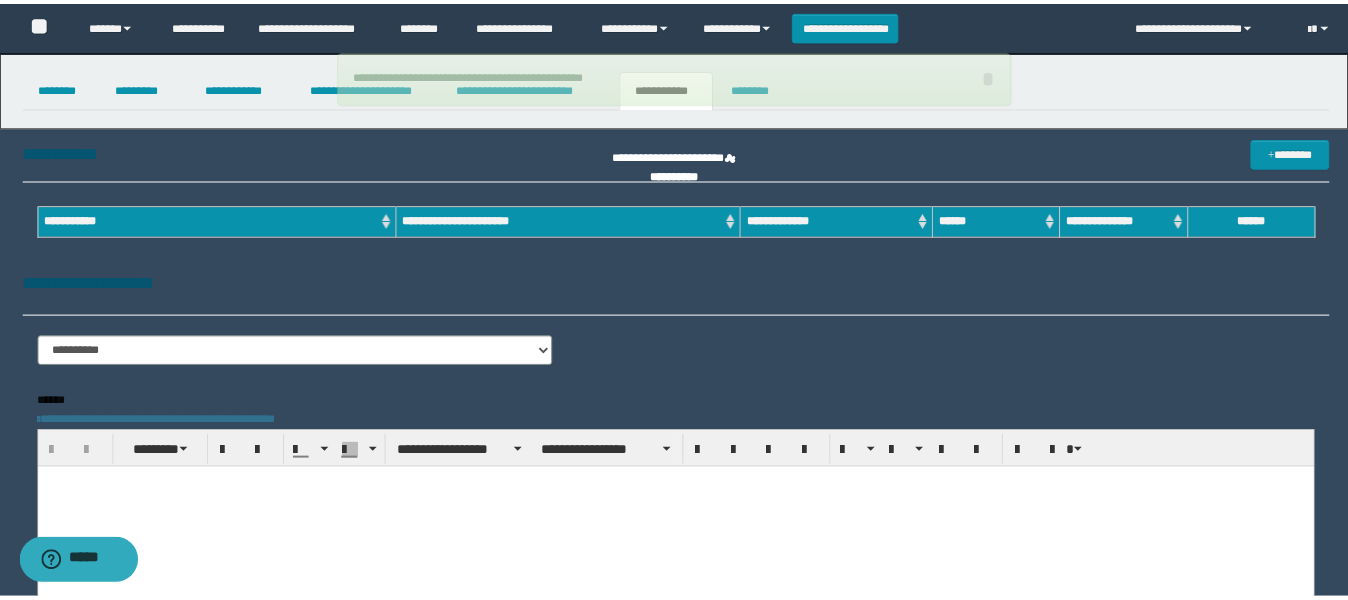 scroll, scrollTop: 0, scrollLeft: 0, axis: both 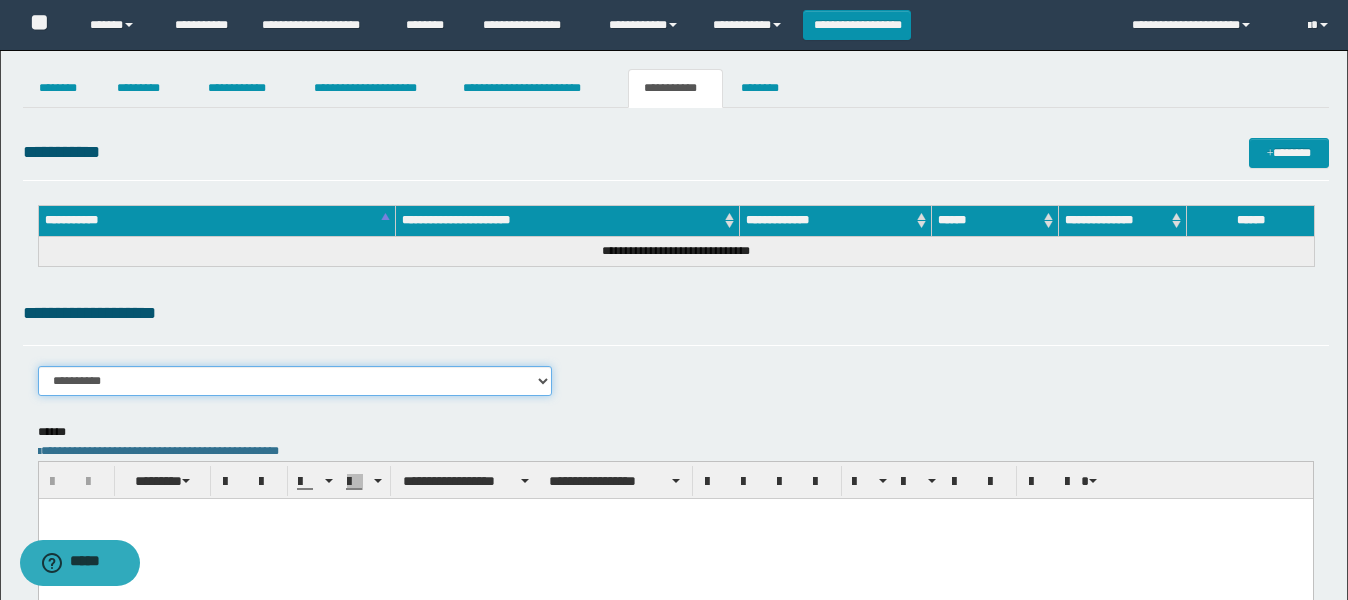 click on "**********" at bounding box center (295, 381) 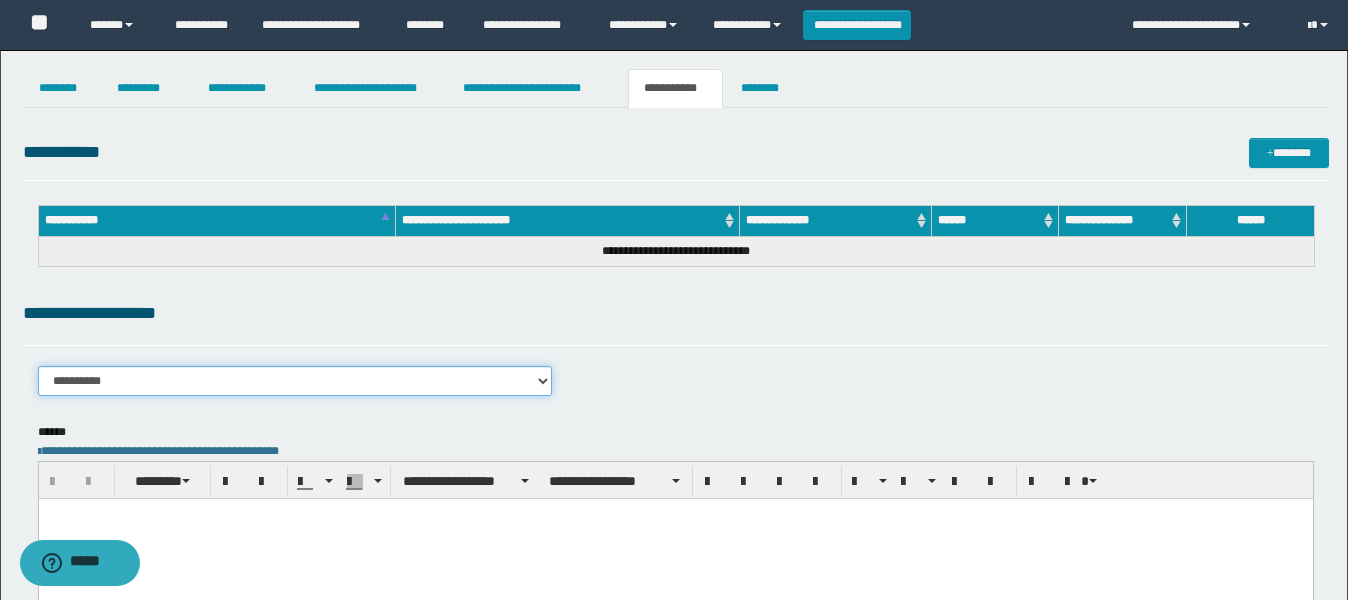 select on "****" 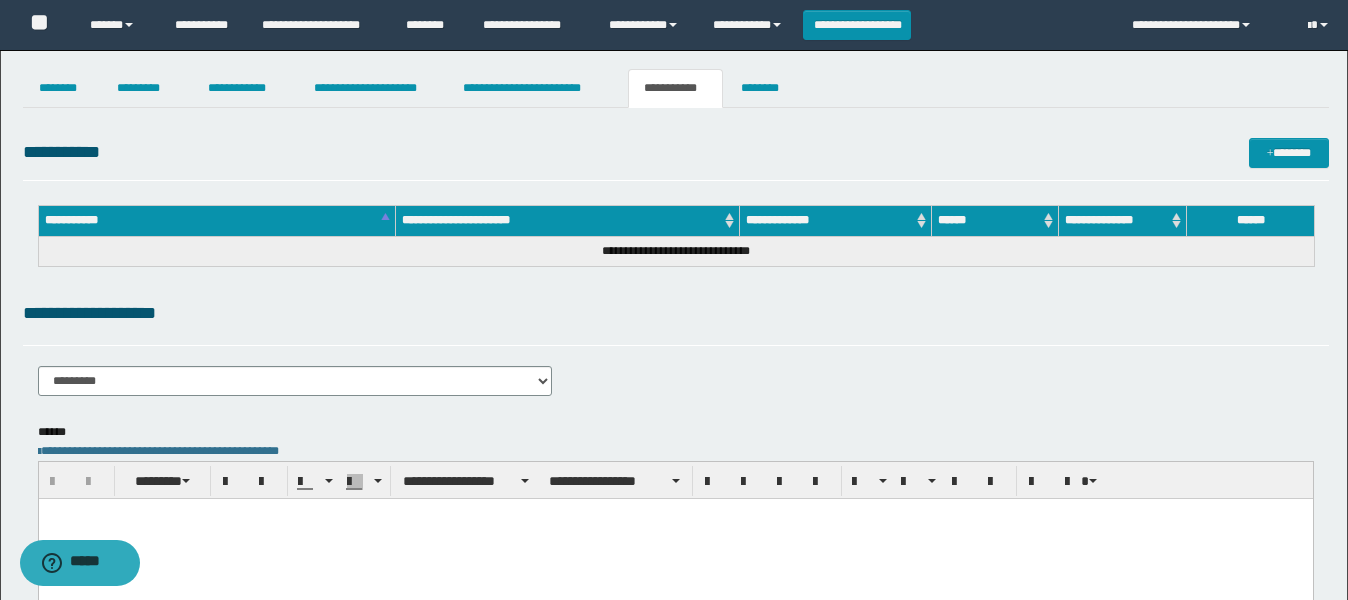 click at bounding box center [675, 538] 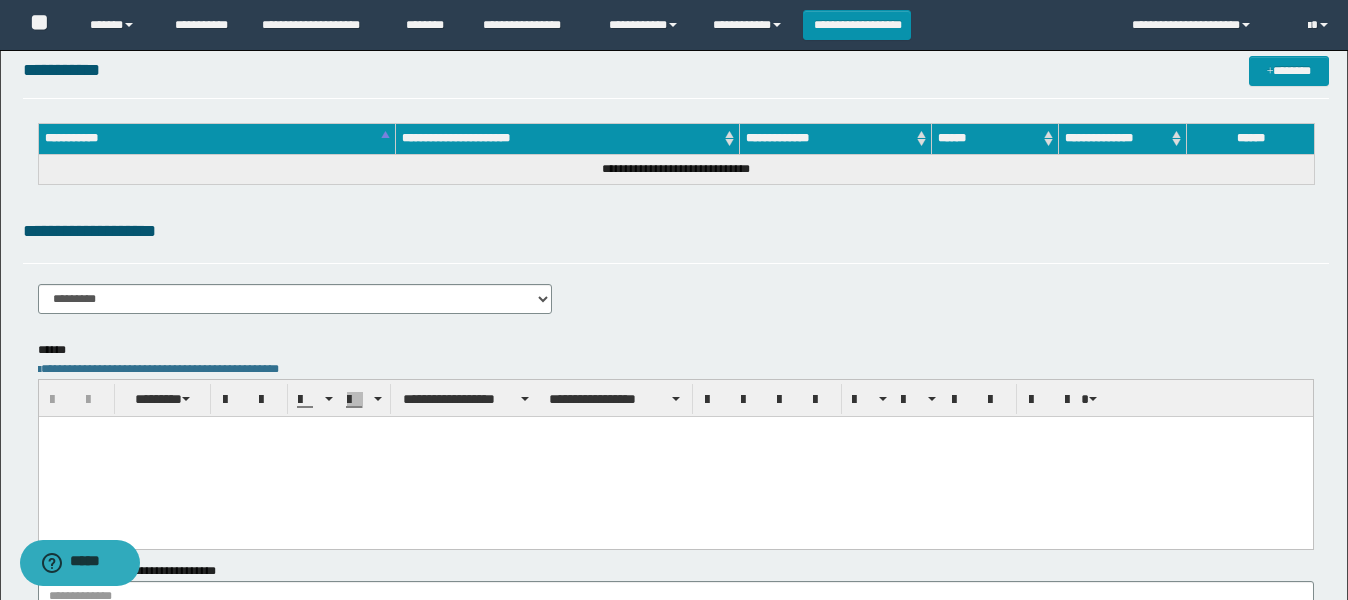 scroll, scrollTop: 125, scrollLeft: 0, axis: vertical 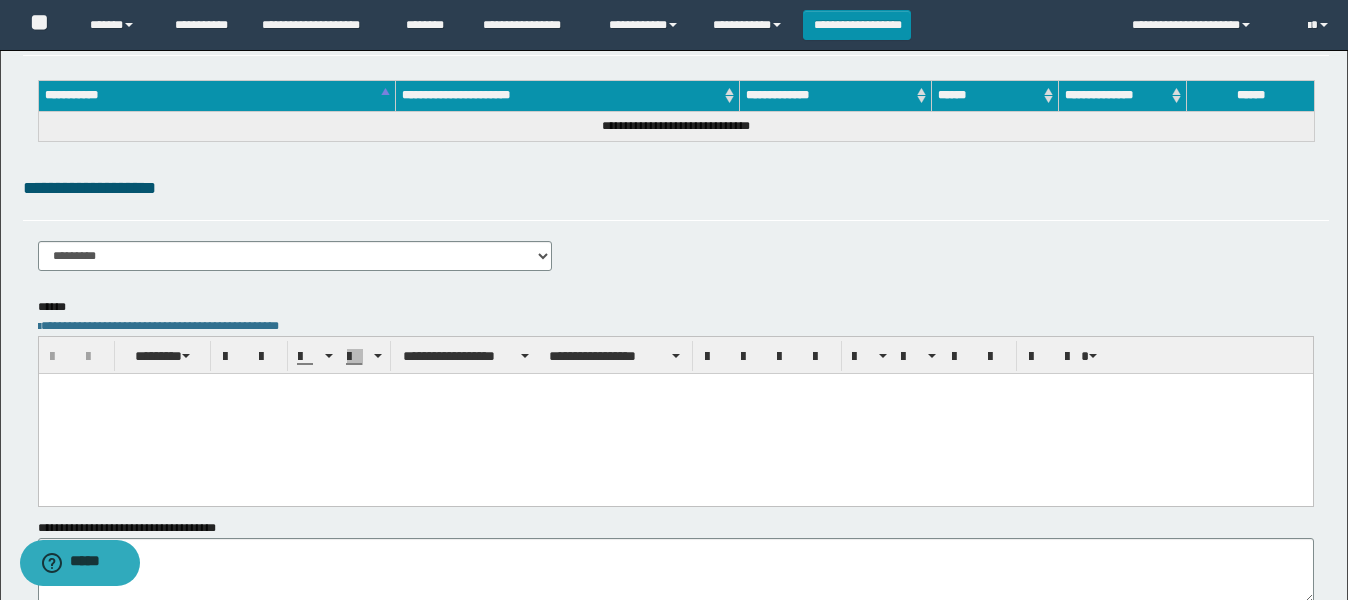 paste 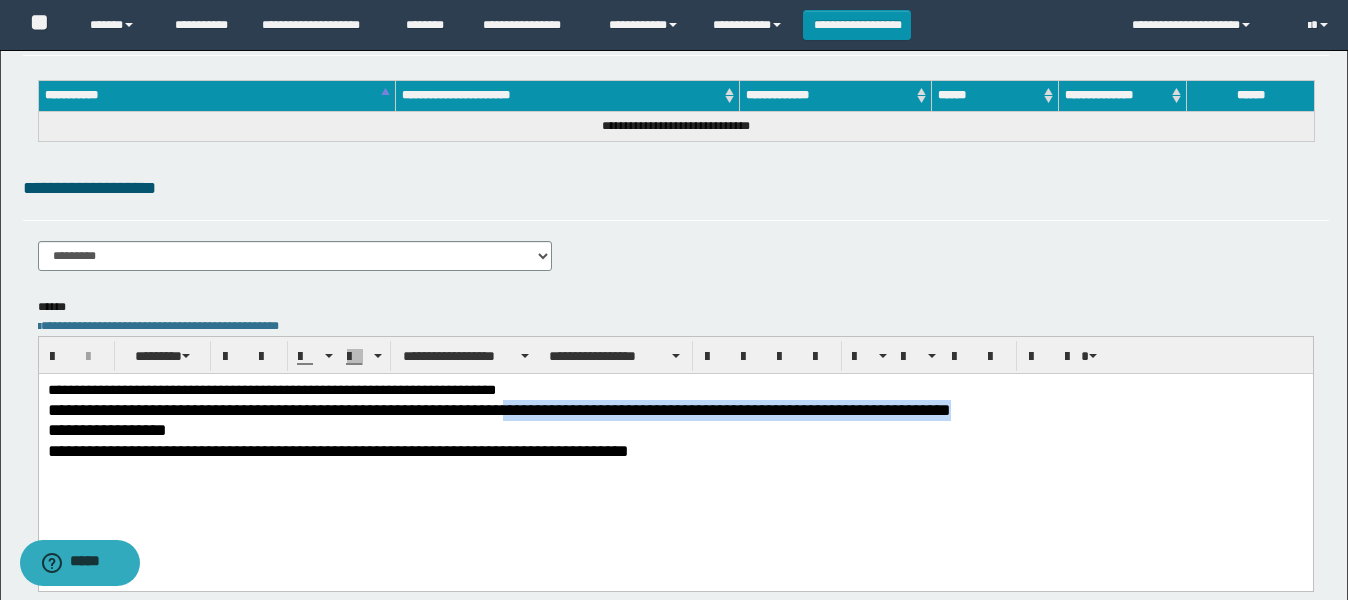 drag, startPoint x: 679, startPoint y: 408, endPoint x: 686, endPoint y: 424, distance: 17.464249 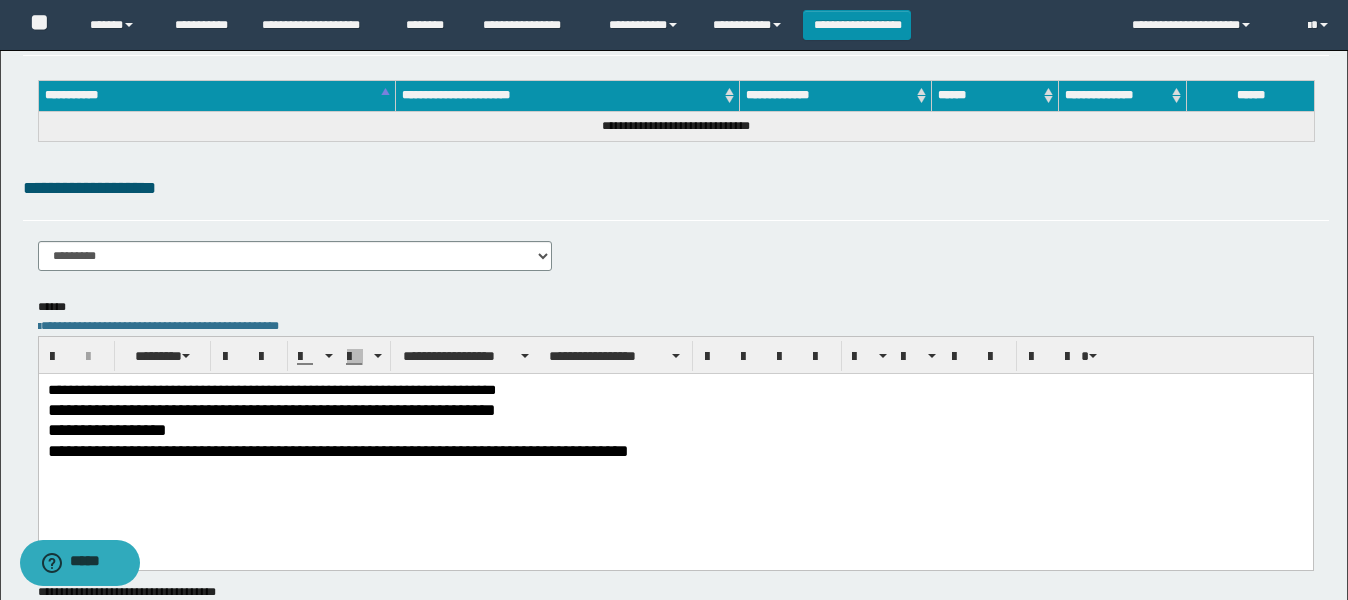 click on "**********" at bounding box center (271, 409) 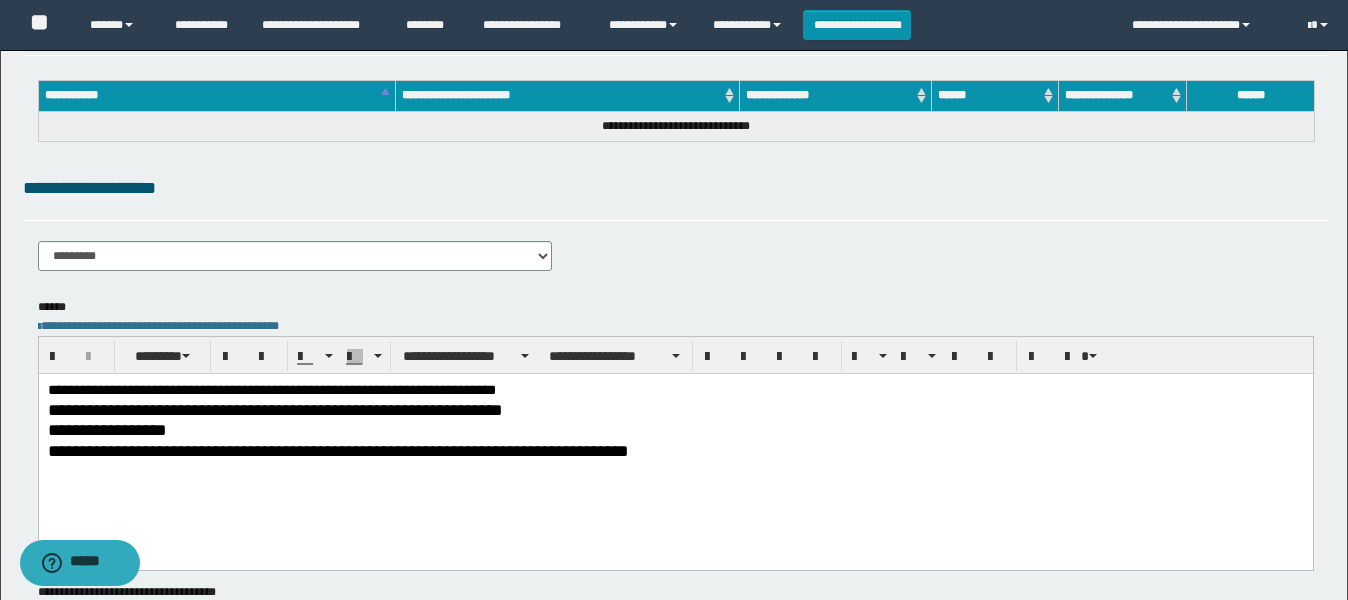 scroll, scrollTop: 347, scrollLeft: 0, axis: vertical 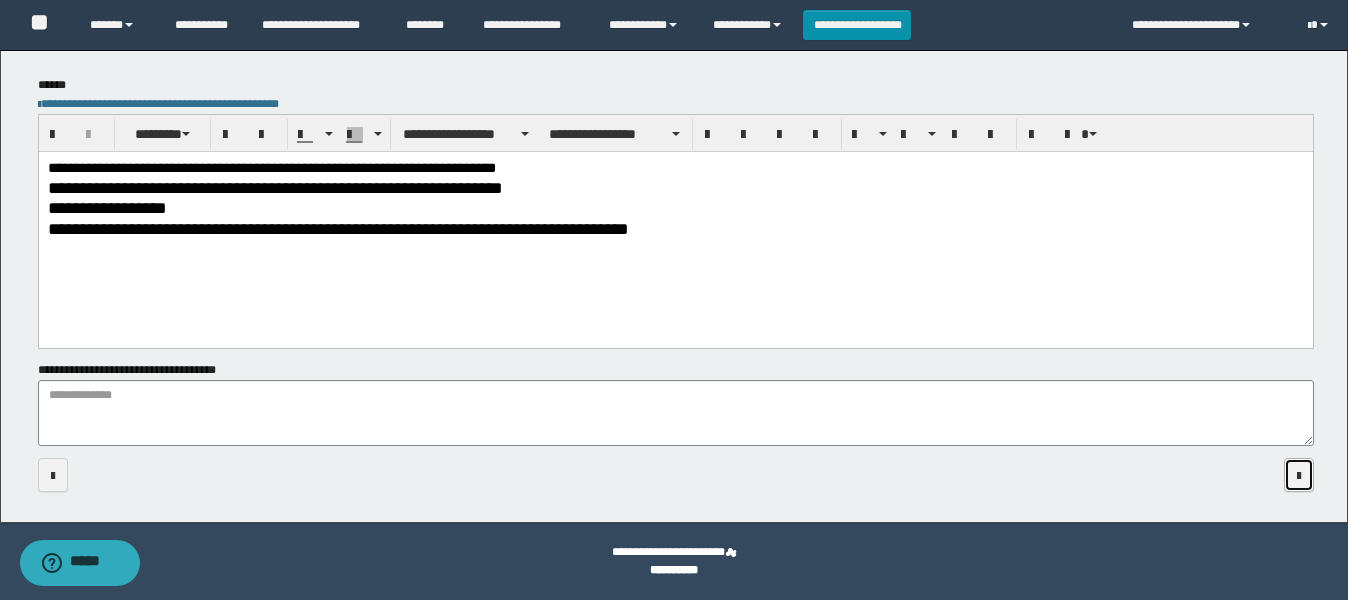 click at bounding box center [1299, 476] 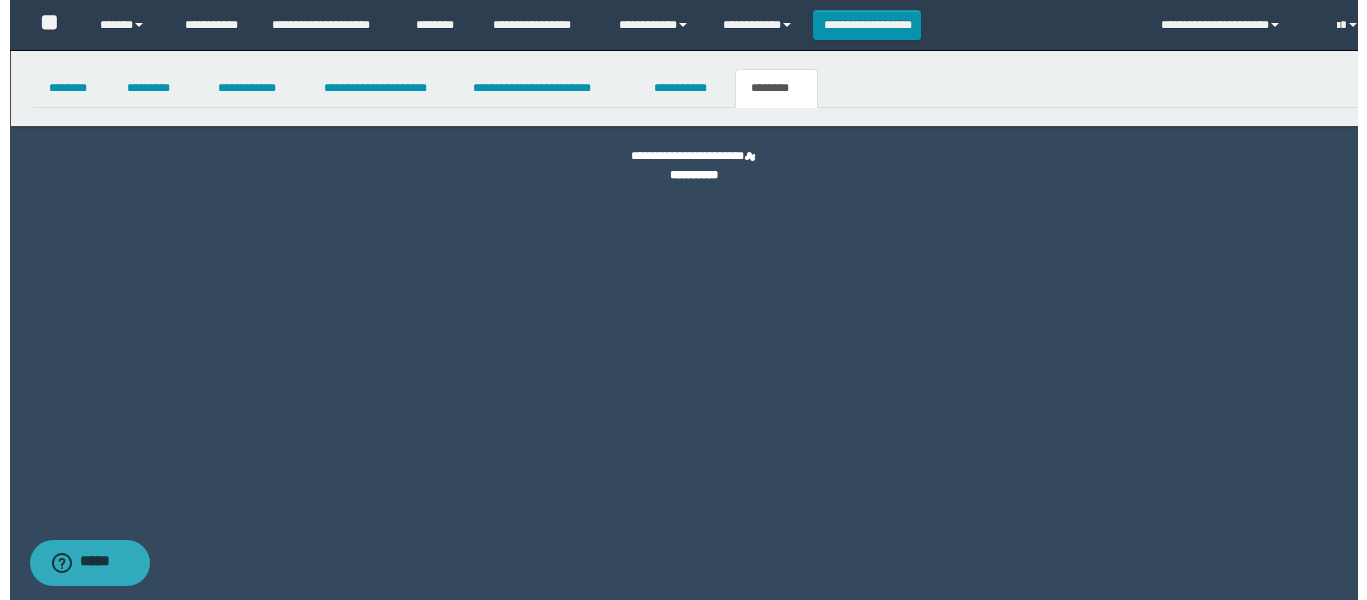 scroll, scrollTop: 0, scrollLeft: 0, axis: both 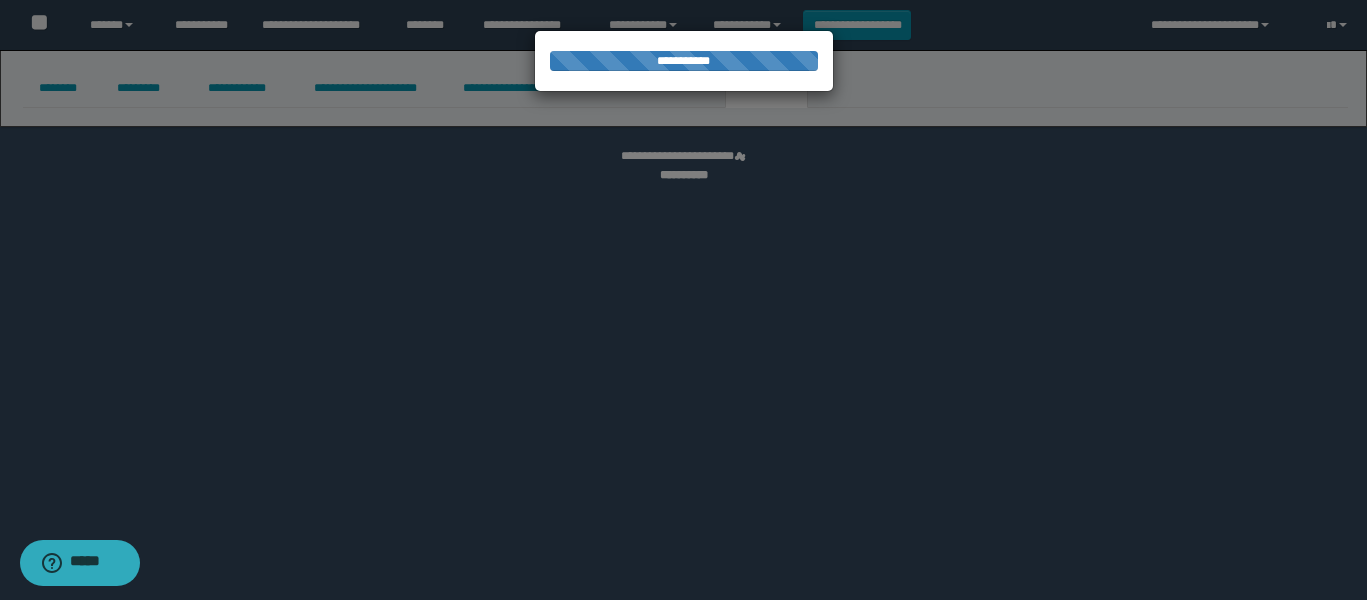 select 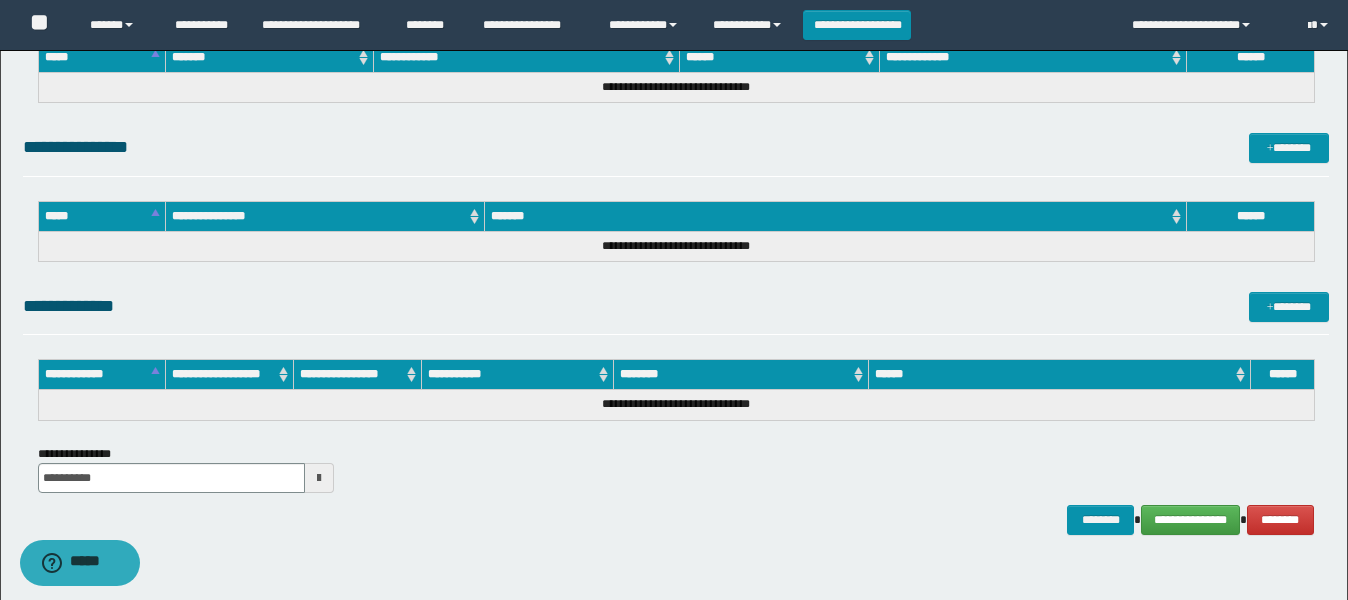 scroll, scrollTop: 1031, scrollLeft: 0, axis: vertical 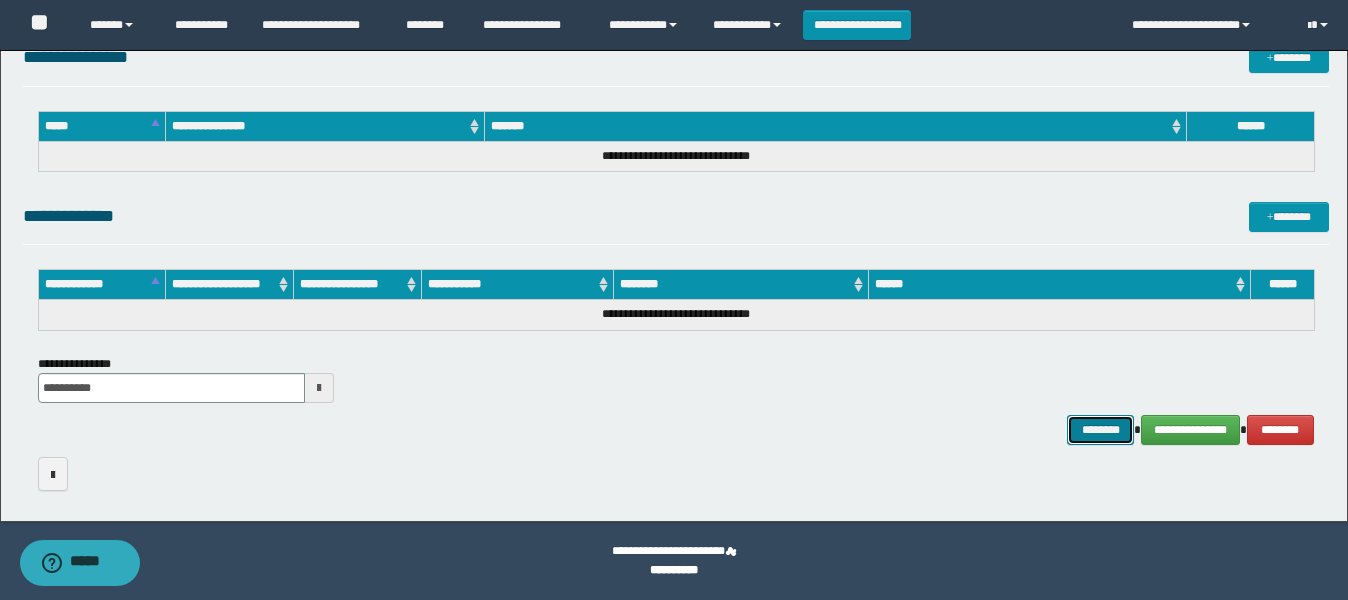 click on "********" at bounding box center [1101, 430] 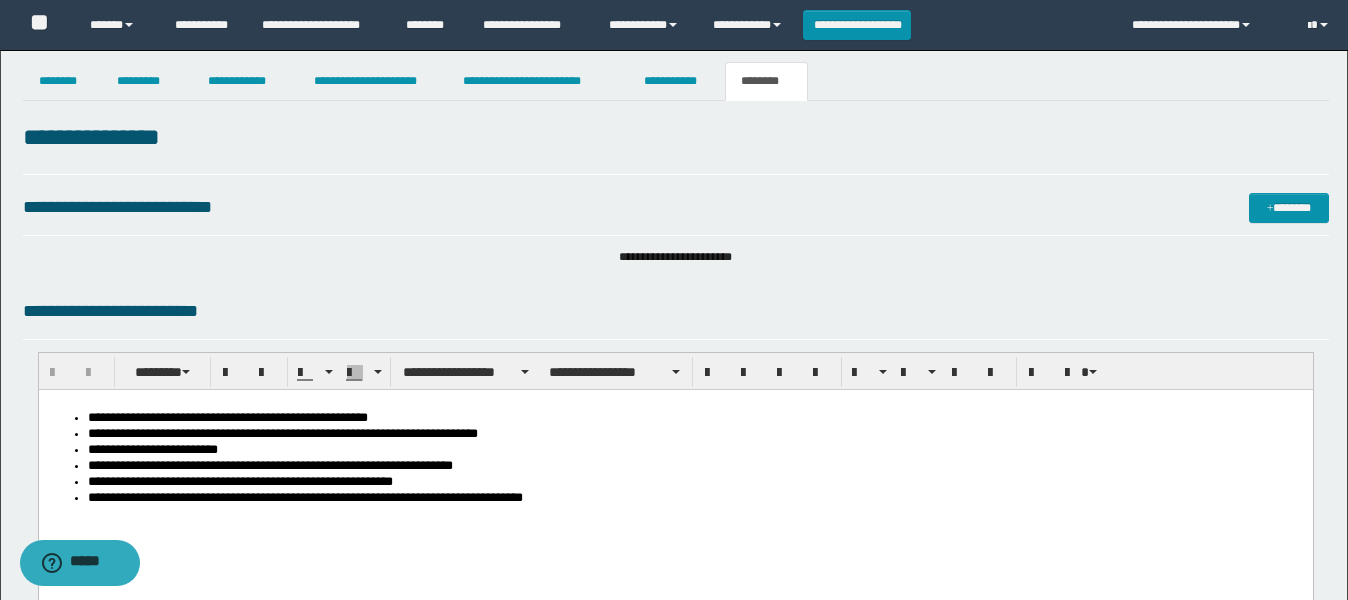 scroll, scrollTop: 0, scrollLeft: 0, axis: both 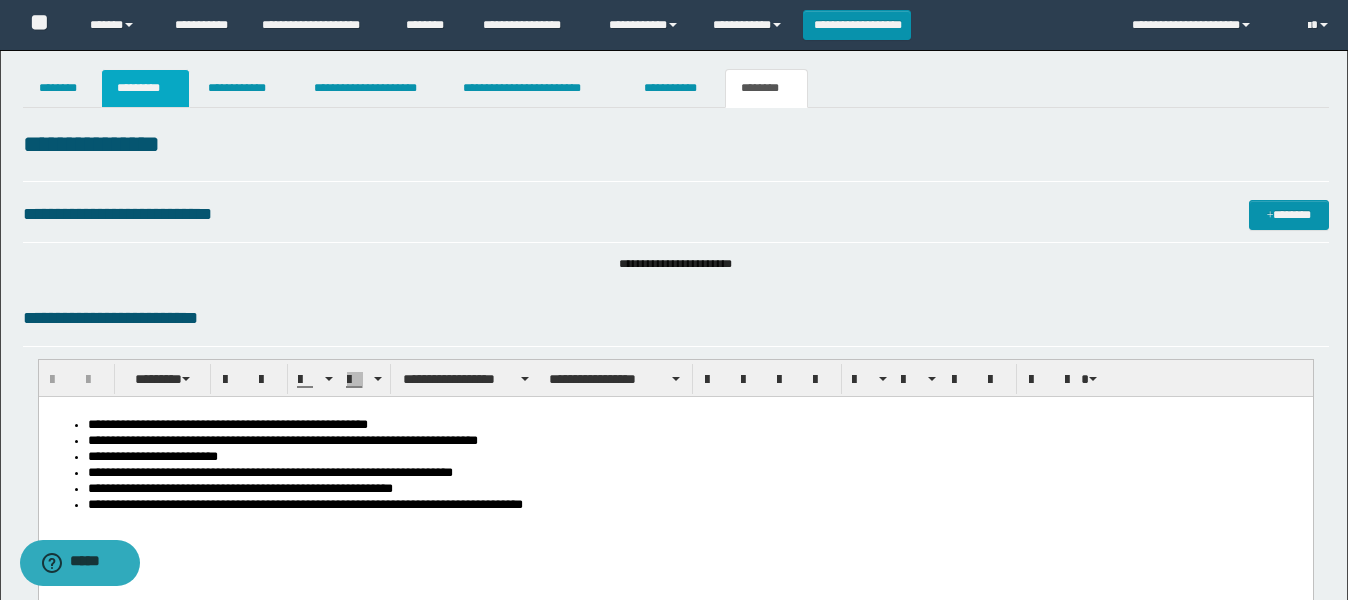 click on "*********" at bounding box center [145, 88] 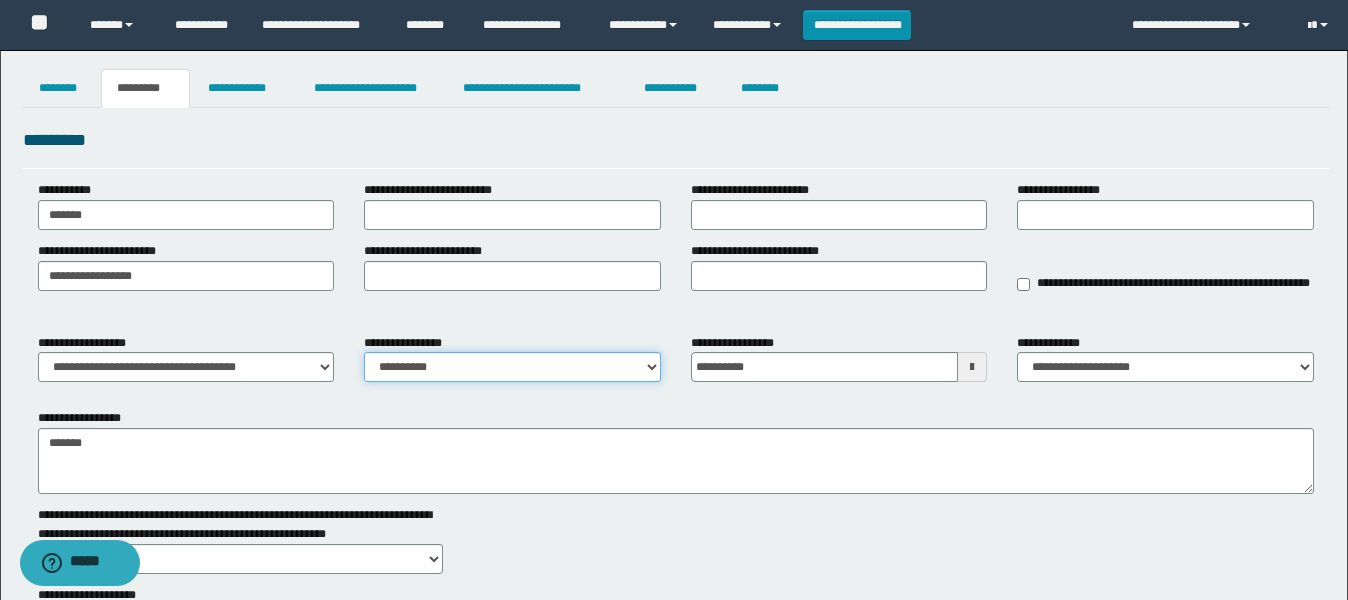 click on "**********" at bounding box center [512, 367] 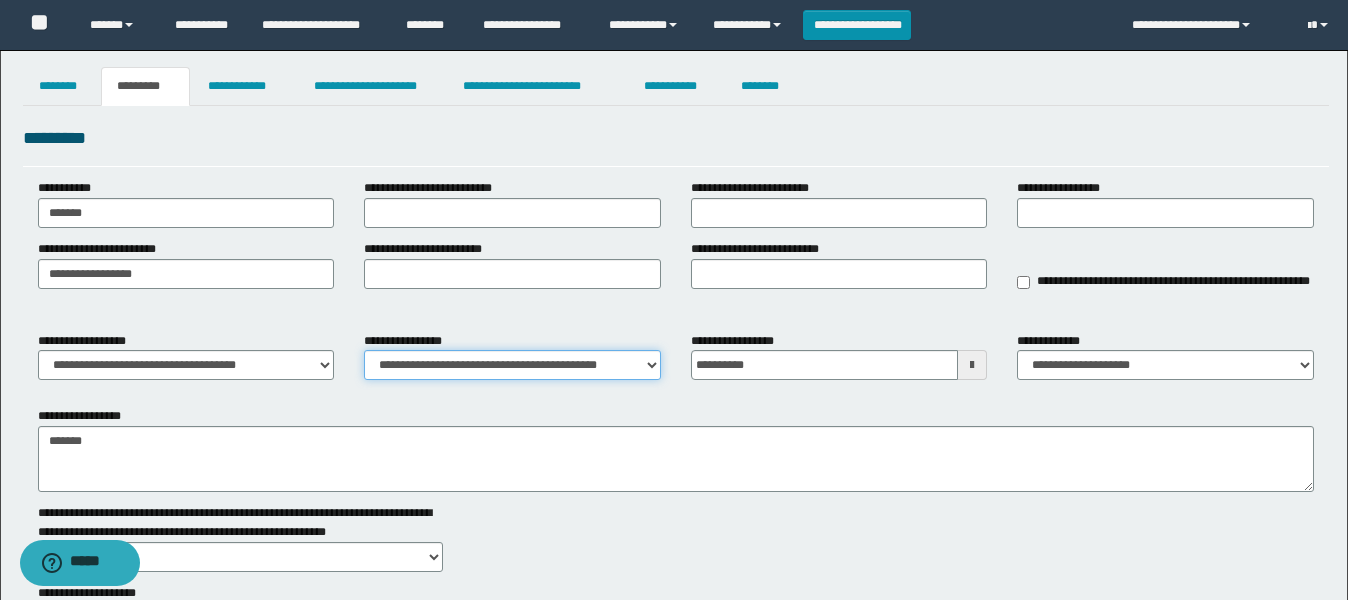 scroll, scrollTop: 0, scrollLeft: 0, axis: both 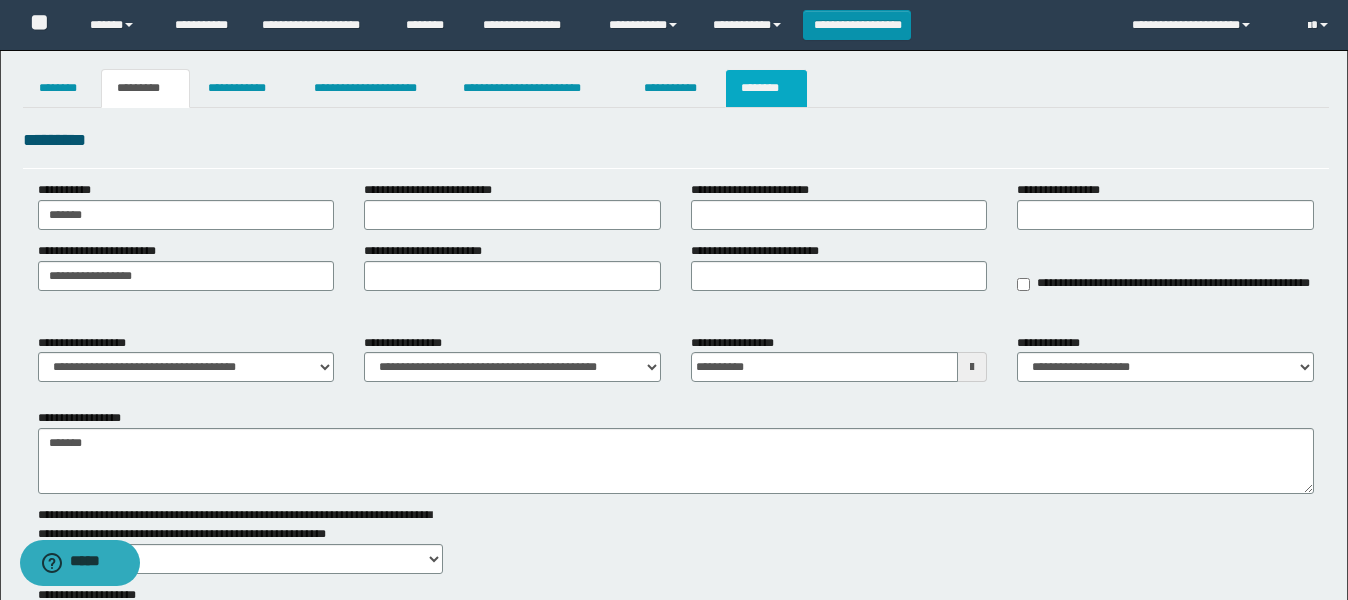 click on "********" at bounding box center [766, 88] 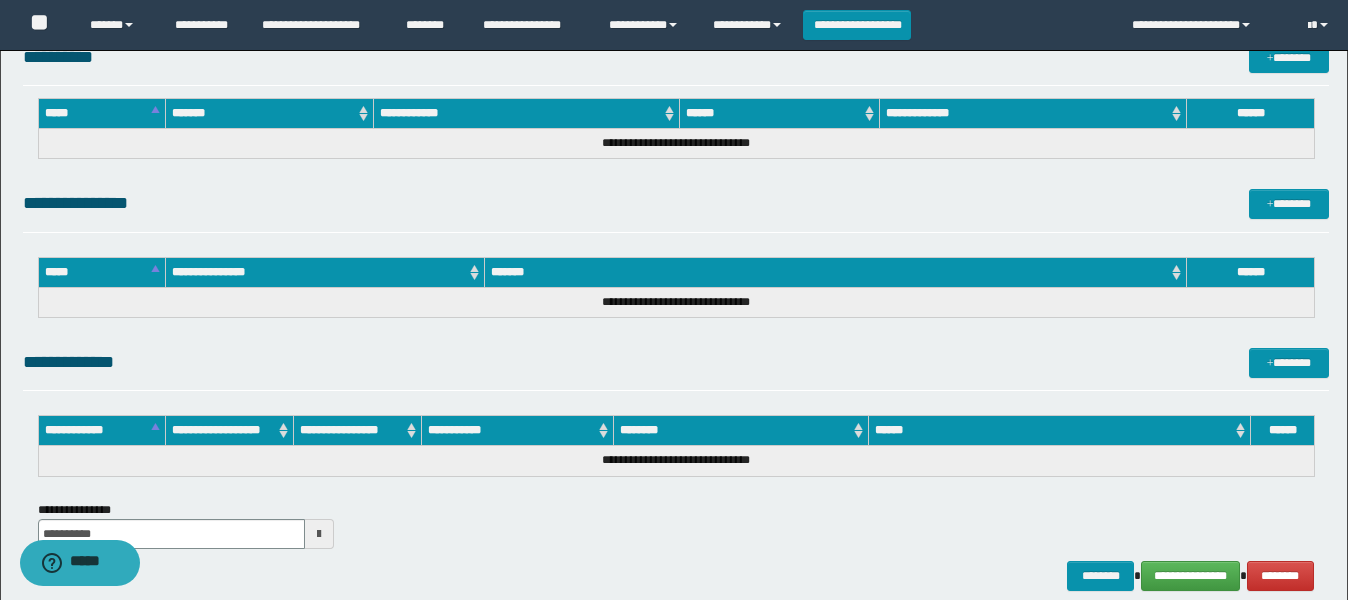 scroll, scrollTop: 1031, scrollLeft: 0, axis: vertical 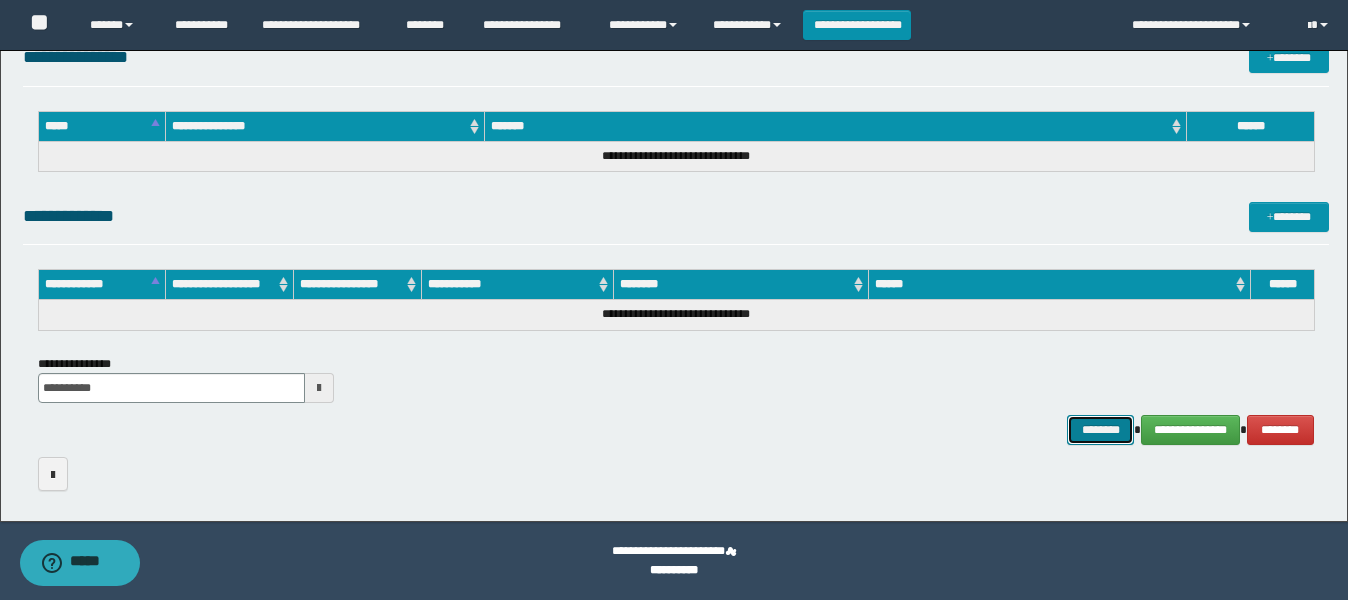click on "********" at bounding box center [1101, 430] 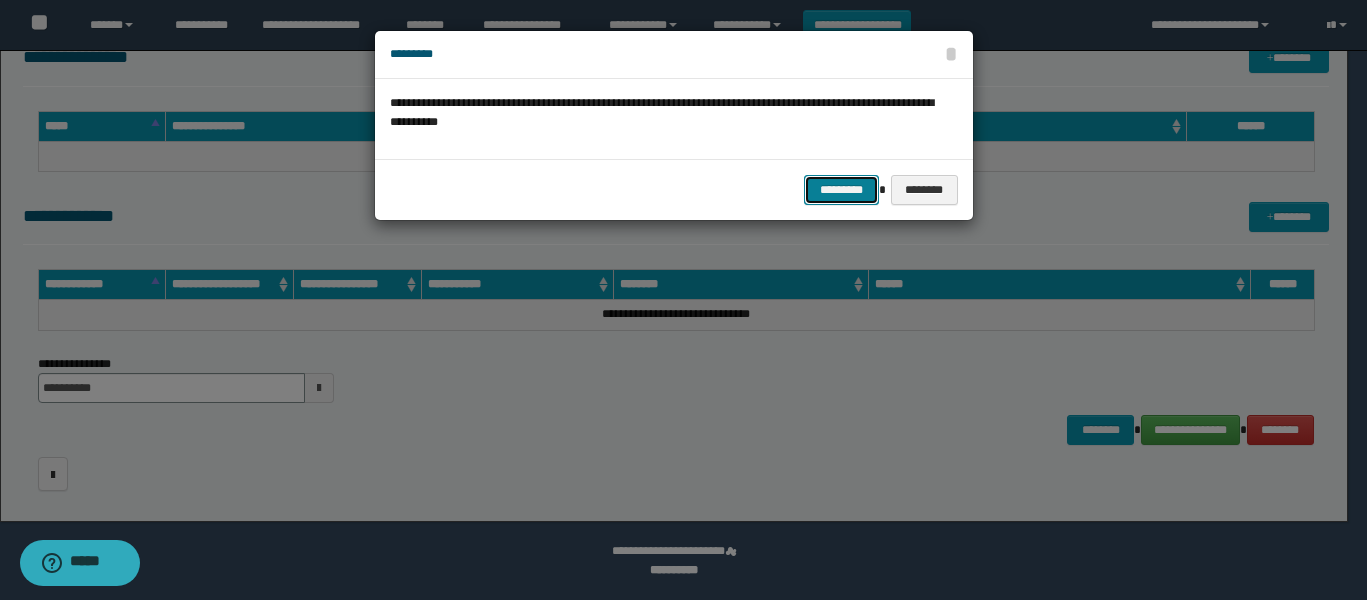 click on "*********" at bounding box center [841, 190] 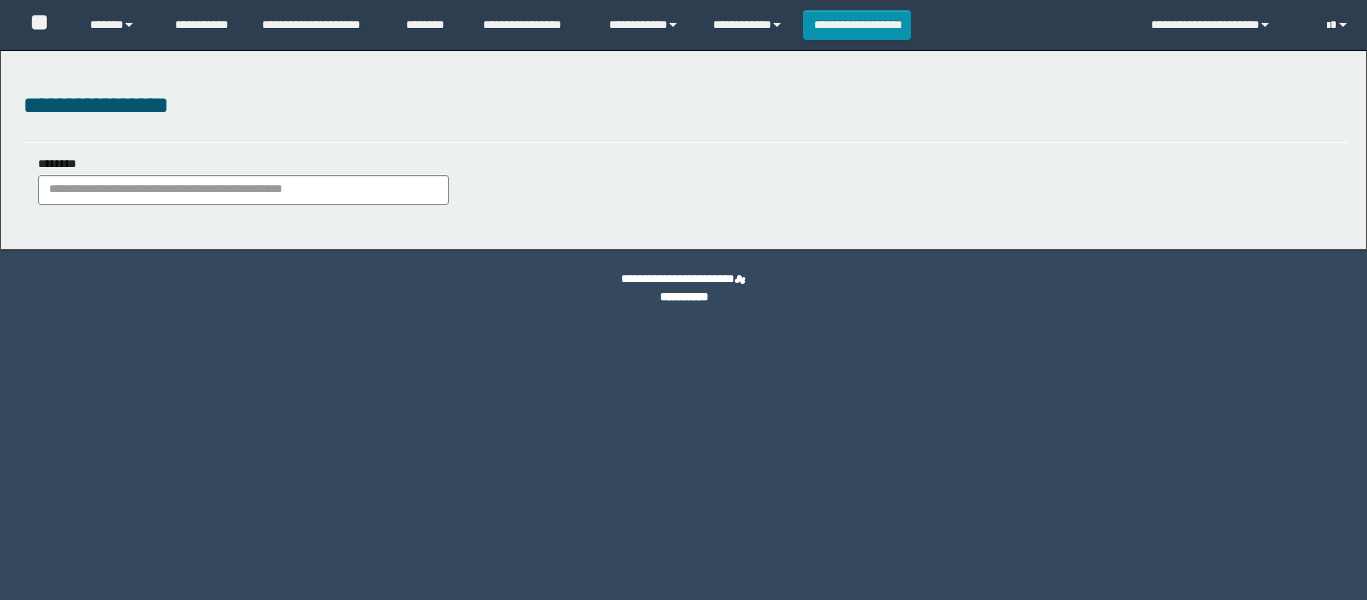 scroll, scrollTop: 0, scrollLeft: 0, axis: both 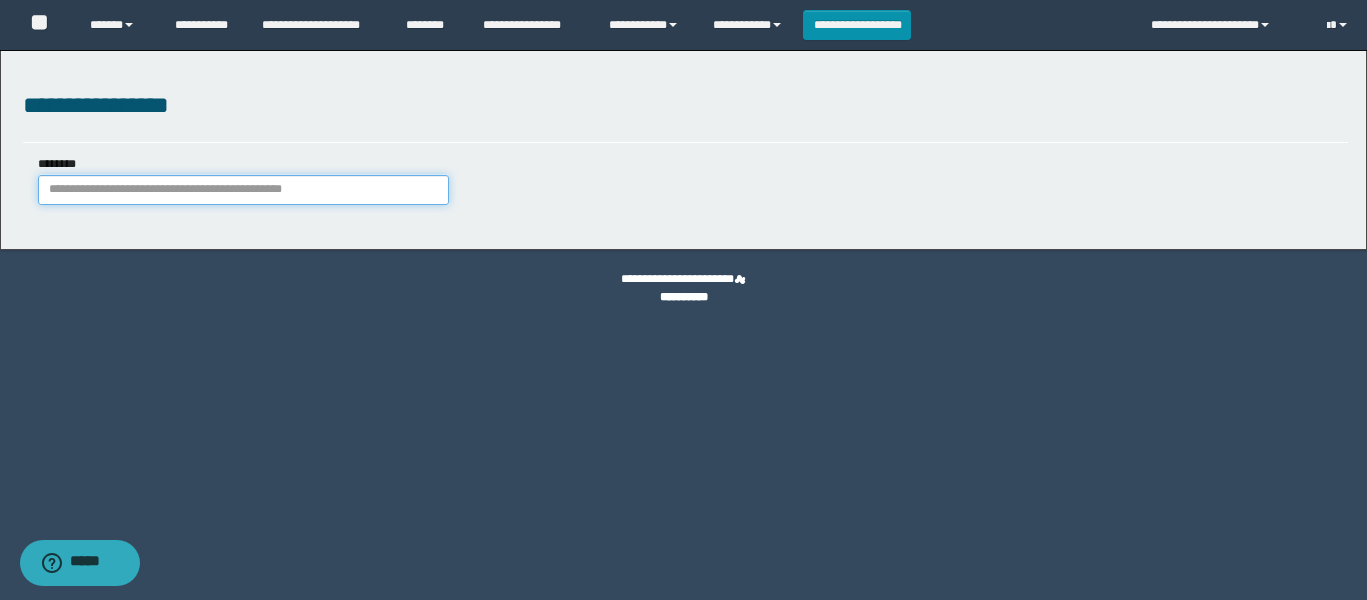 click on "********" at bounding box center (244, 190) 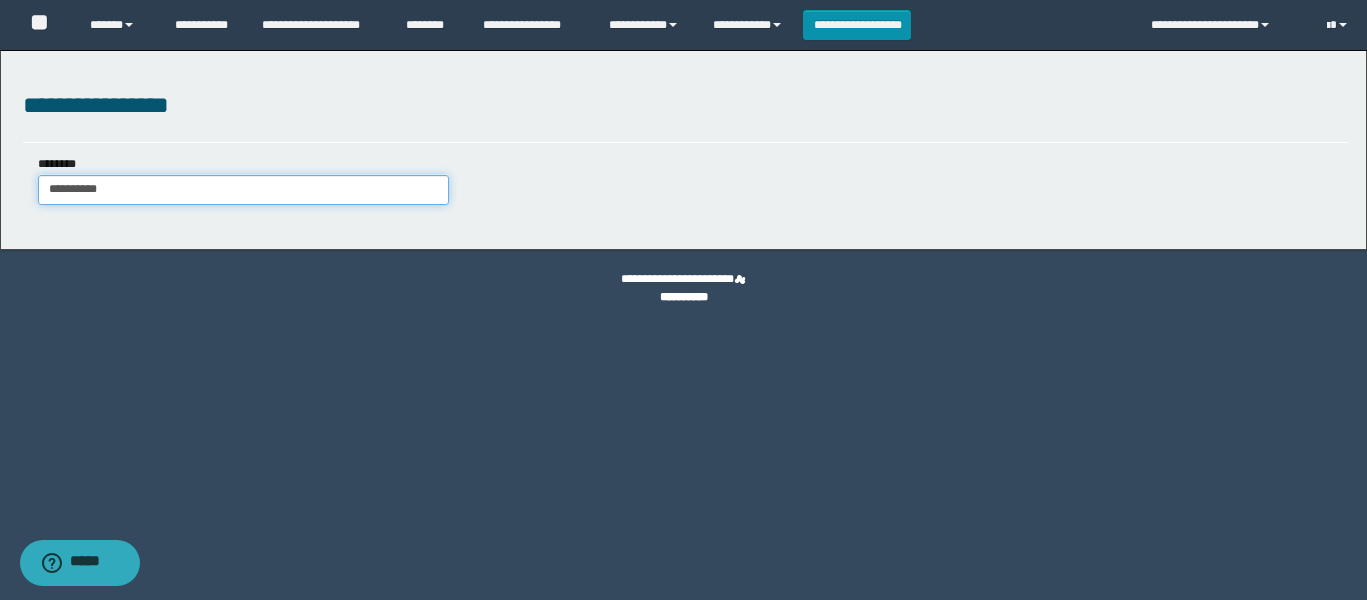 type on "**********" 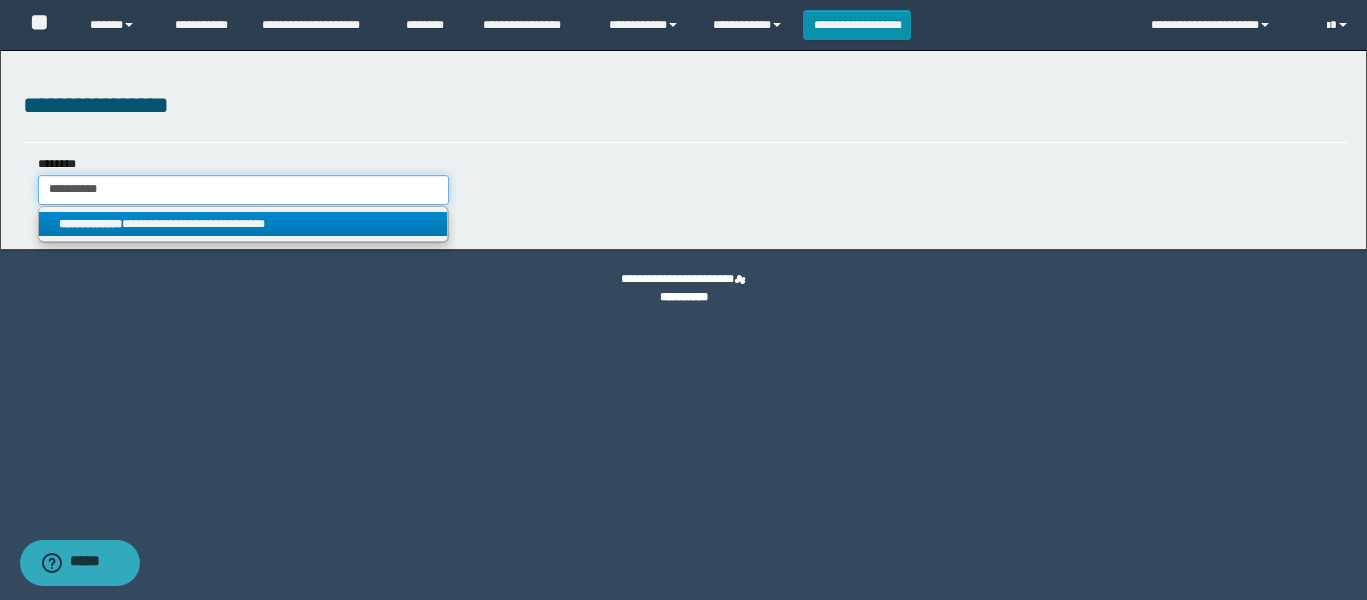 type on "**********" 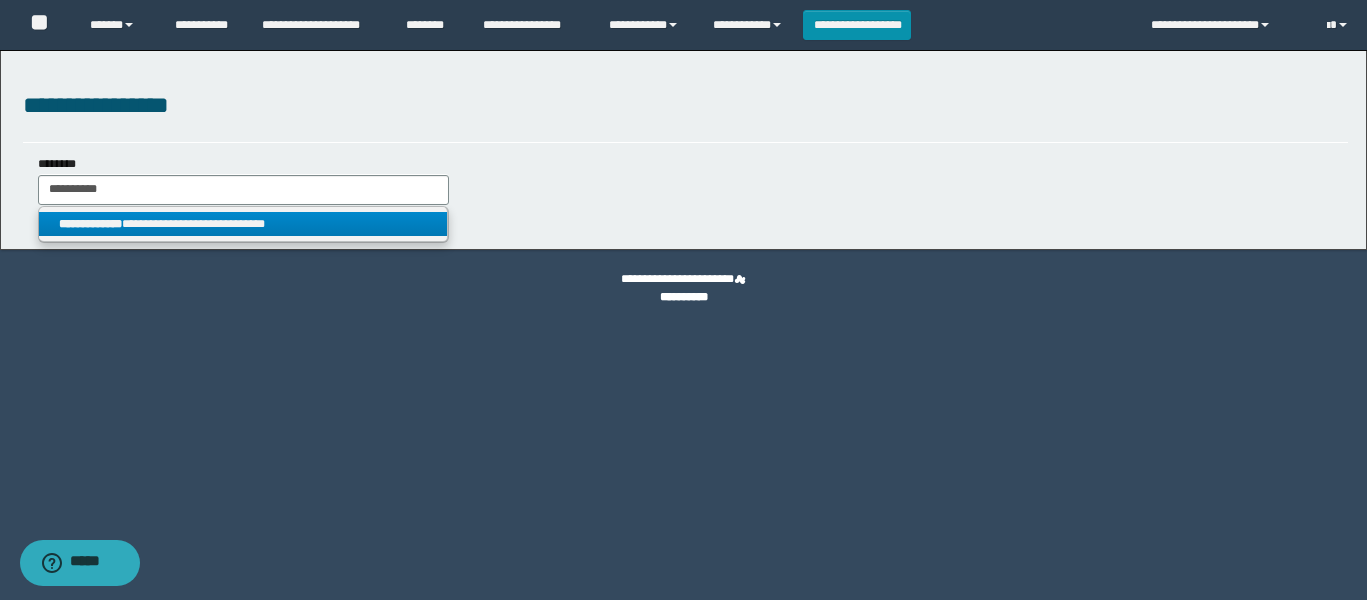 click on "**********" at bounding box center [243, 224] 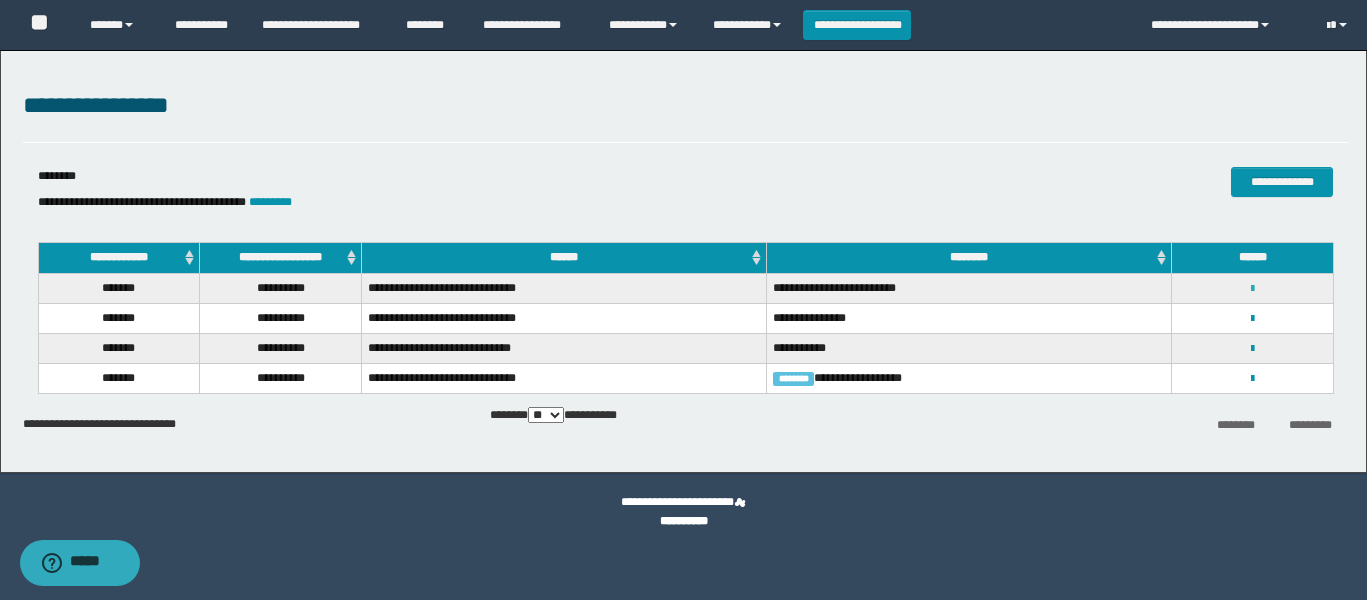 click at bounding box center (1252, 289) 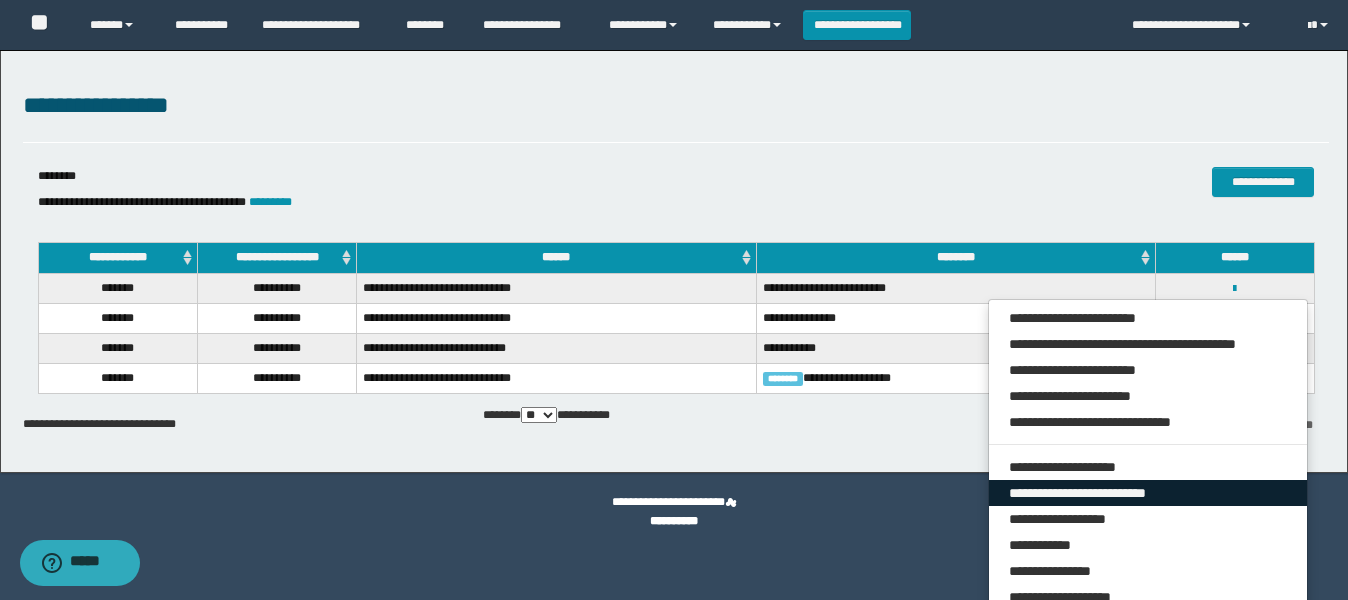 click on "**********" at bounding box center [1148, 493] 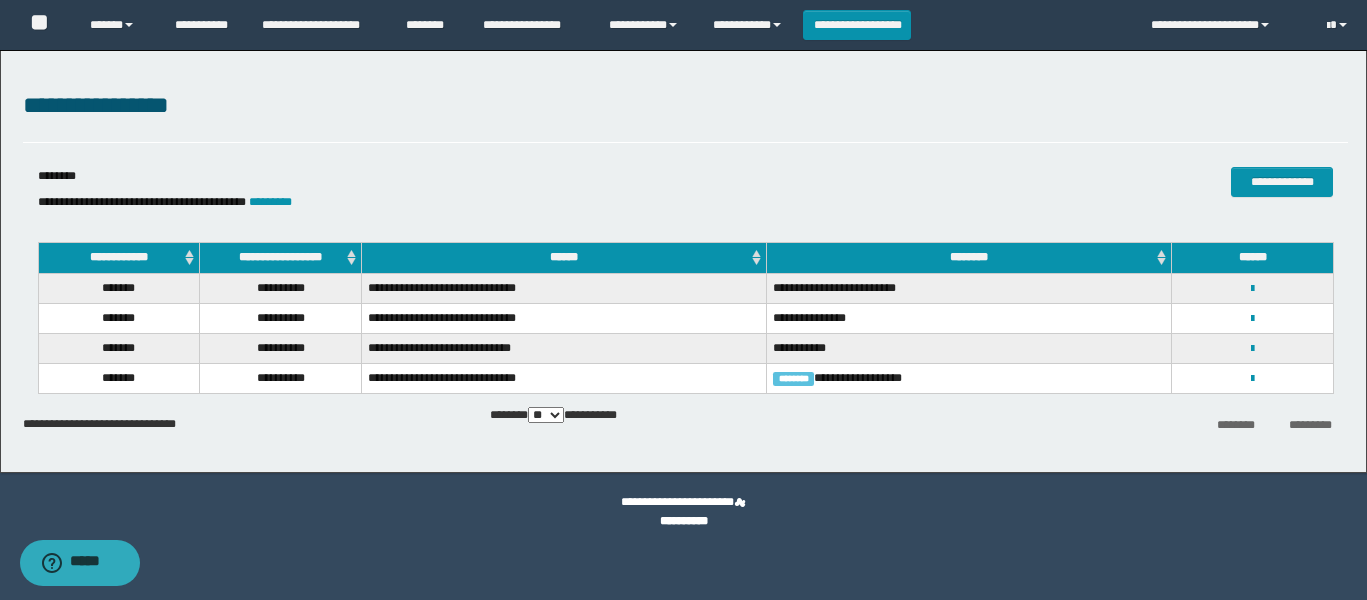 select on "***" 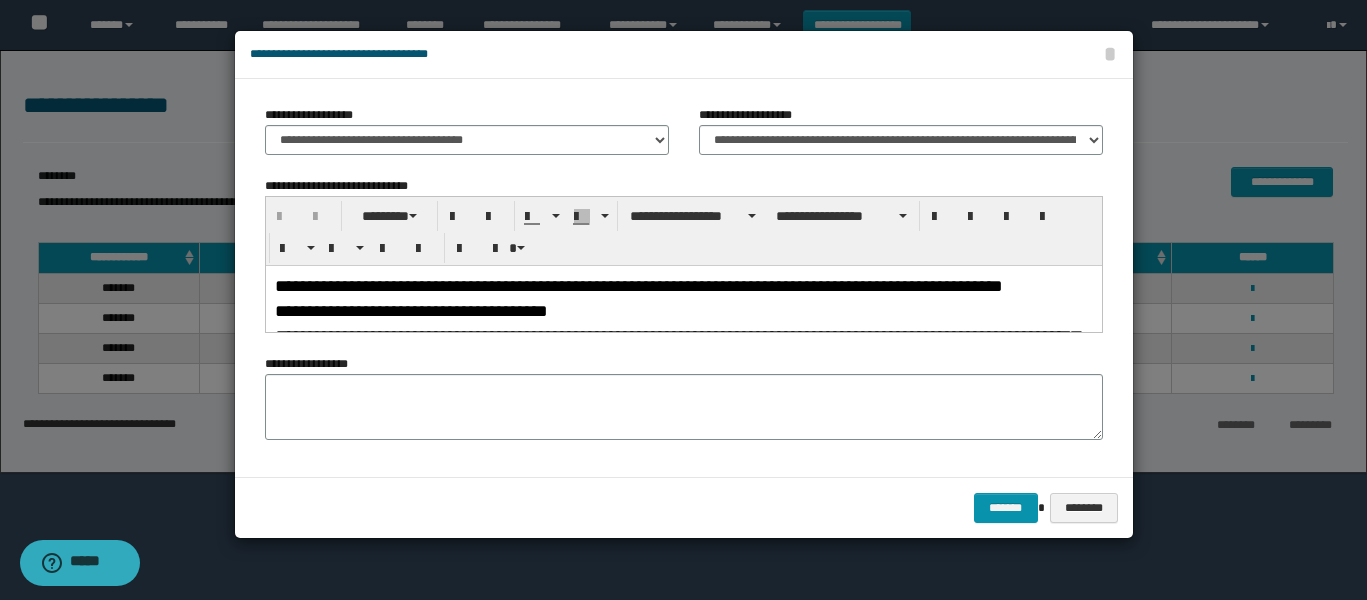 click on "**********" at bounding box center [638, 285] 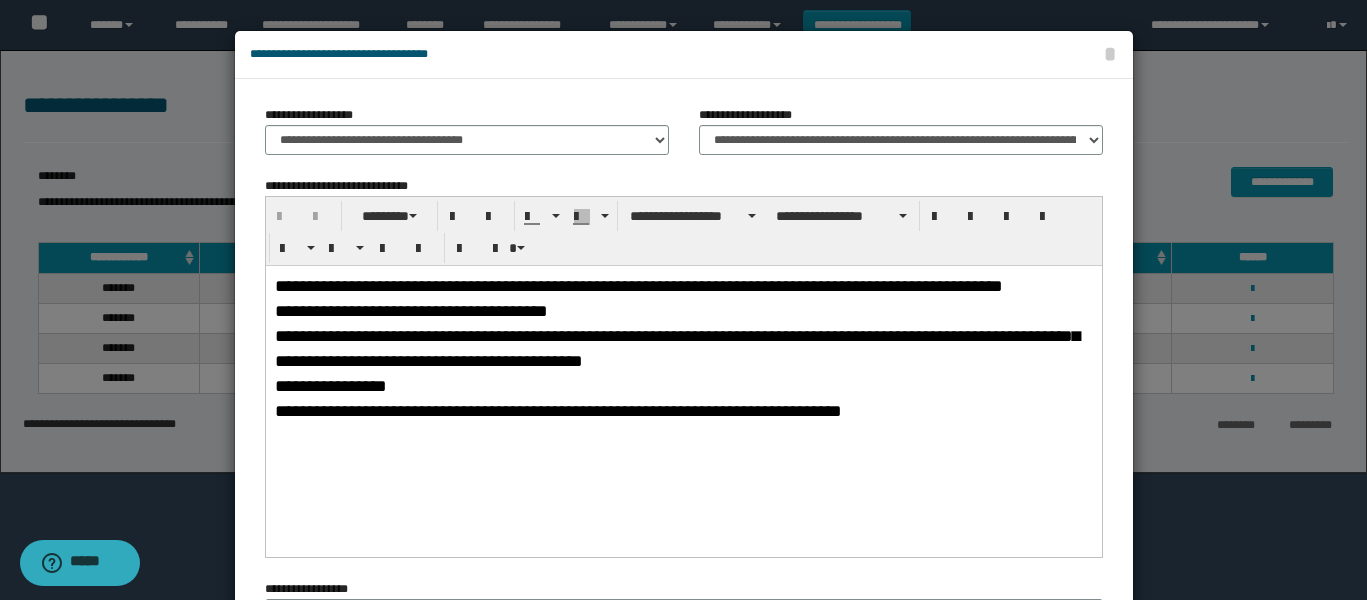 click on "**********" at bounding box center [676, 347] 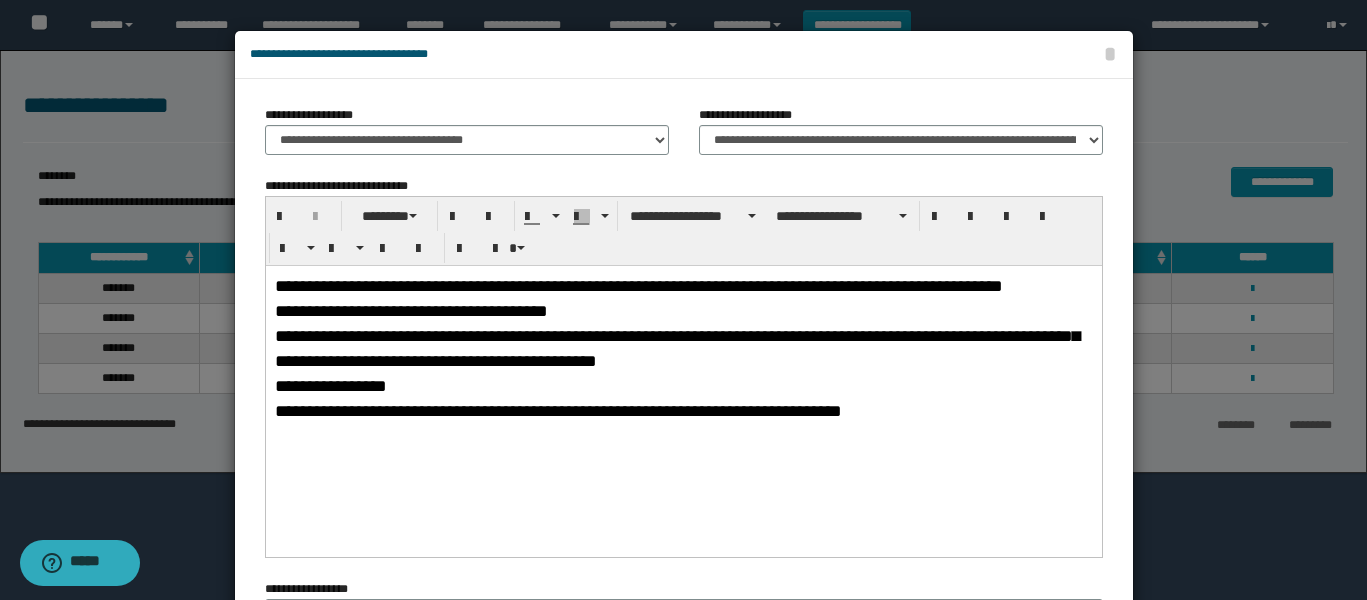click on "**********" at bounding box center (676, 347) 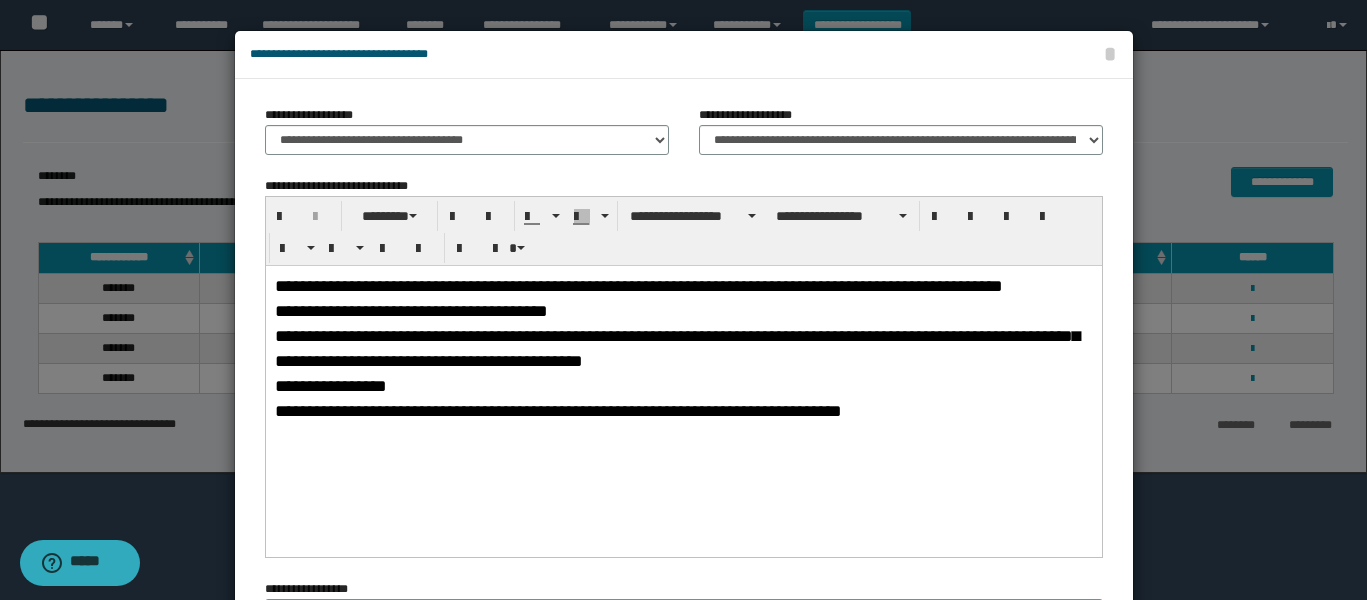 click on "**********" at bounding box center [676, 347] 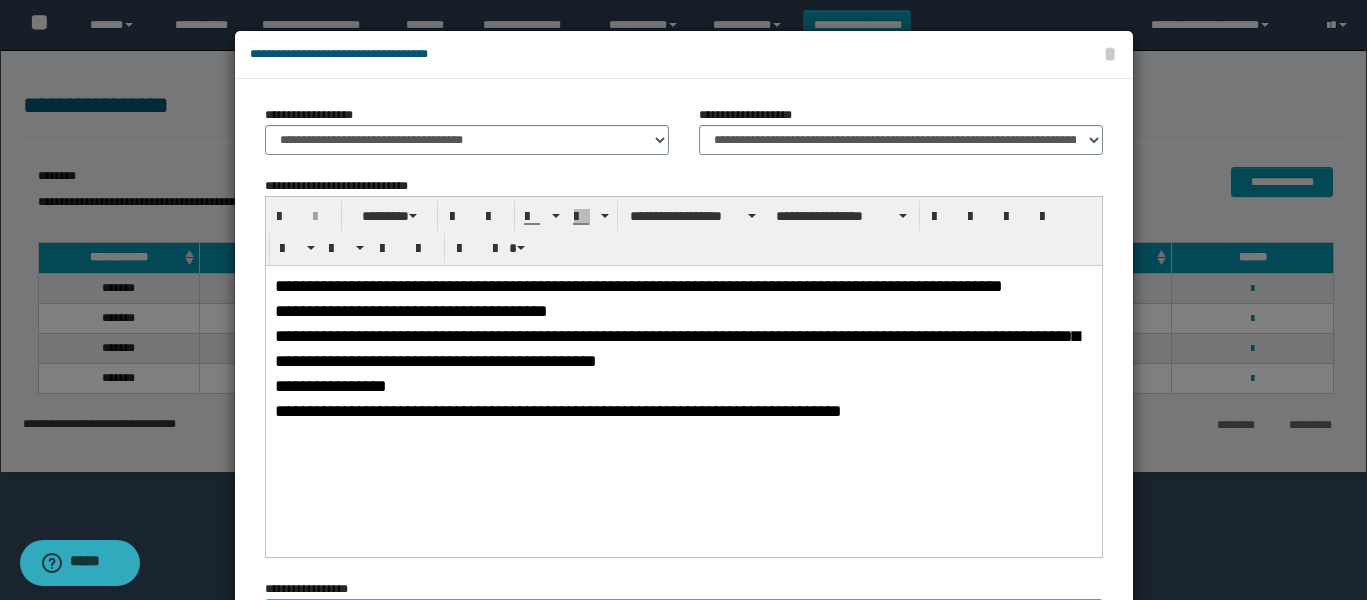 scroll, scrollTop: 194, scrollLeft: 0, axis: vertical 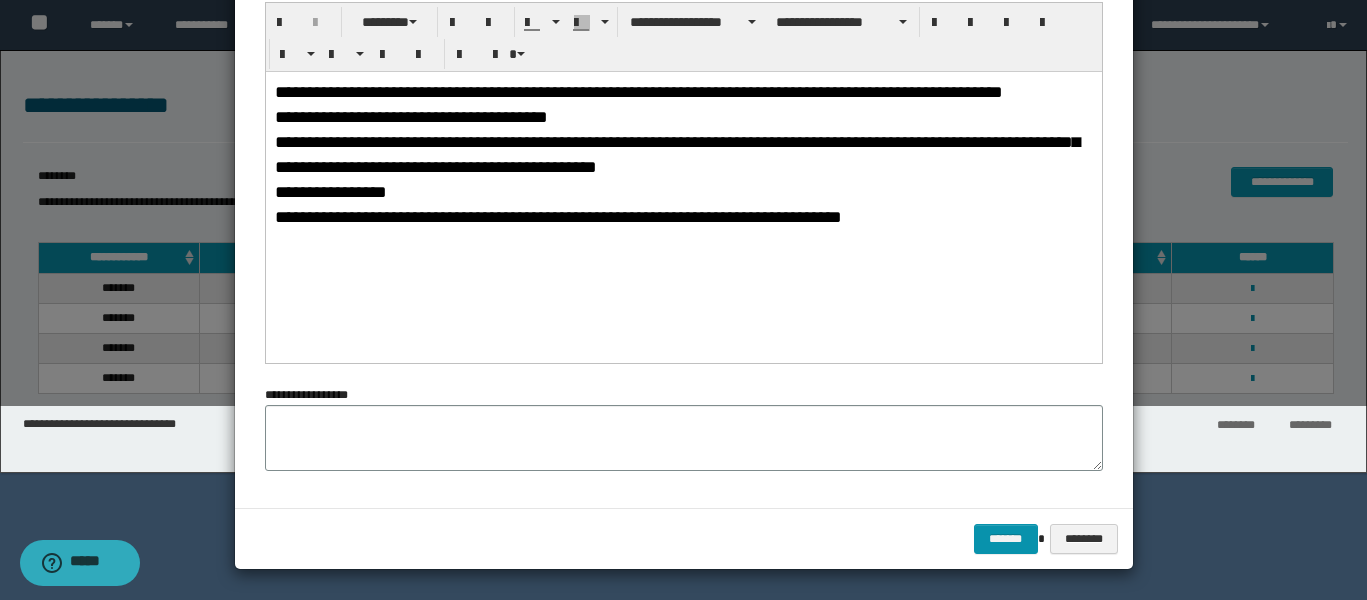 click on "**********" at bounding box center (684, 433) 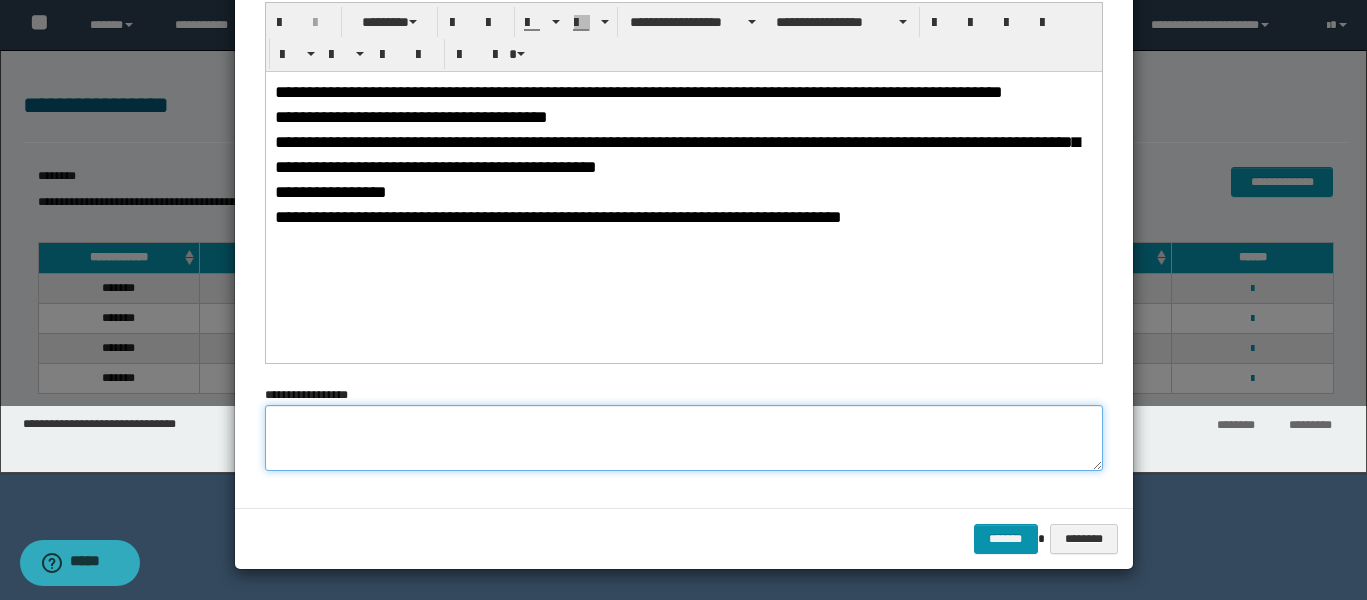 click at bounding box center (684, 438) 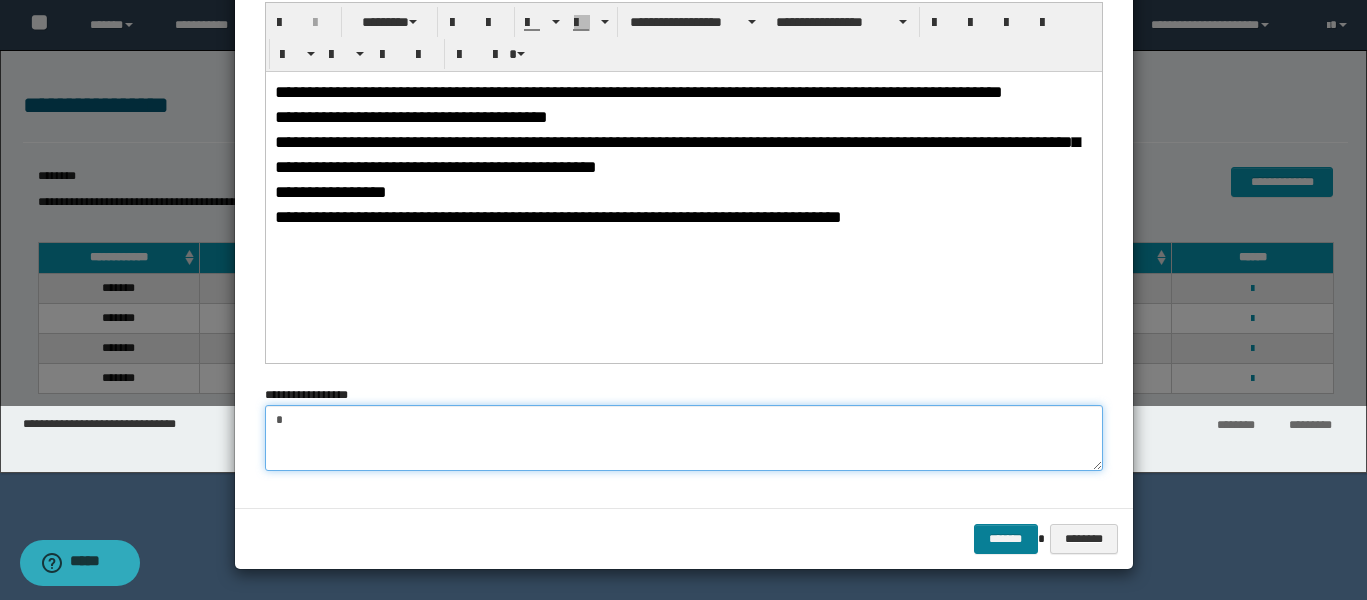 type on "*" 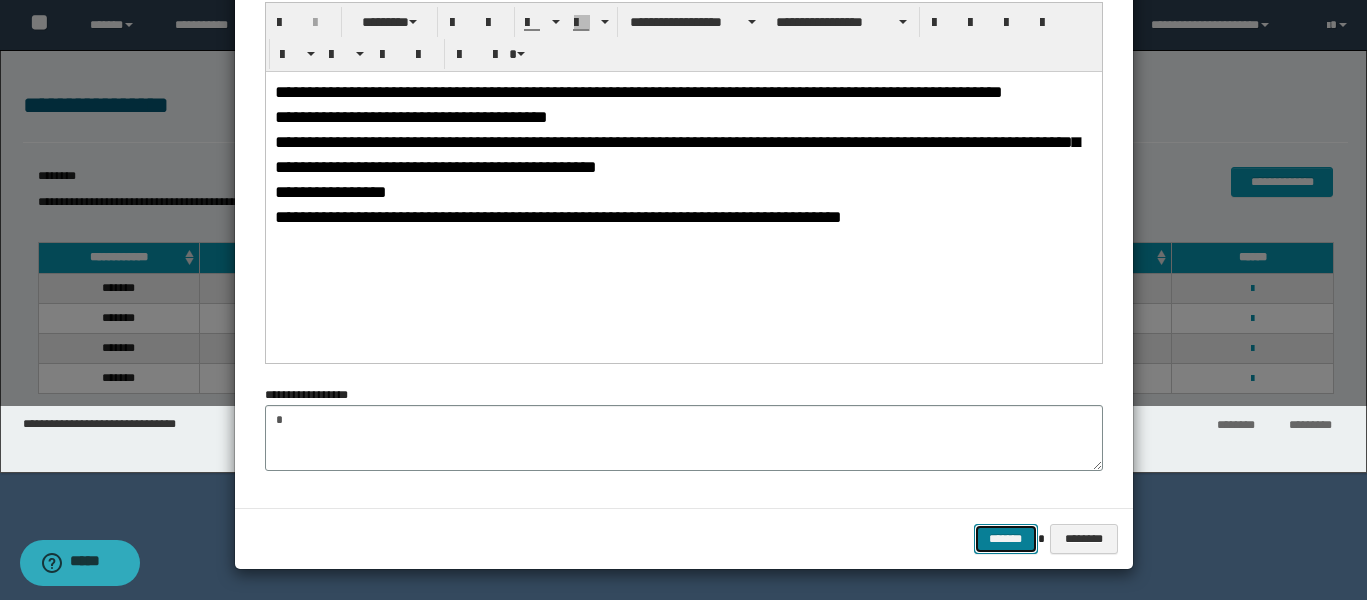 click on "*******" at bounding box center [1006, 539] 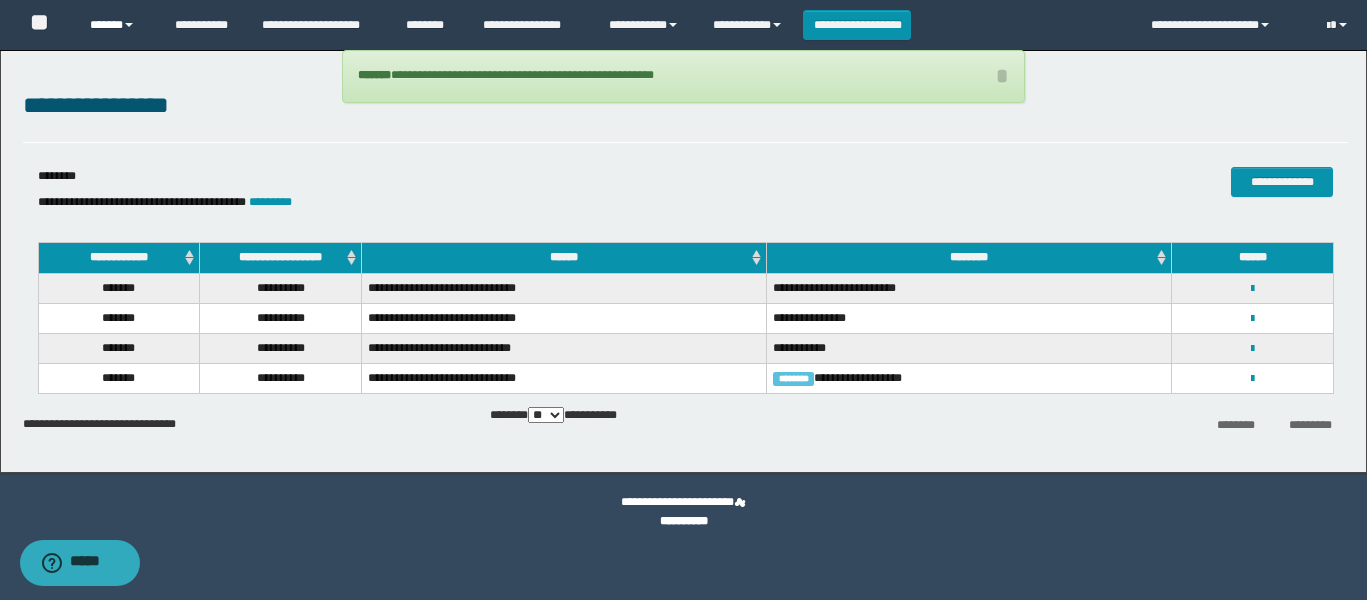 click on "******" at bounding box center [117, 25] 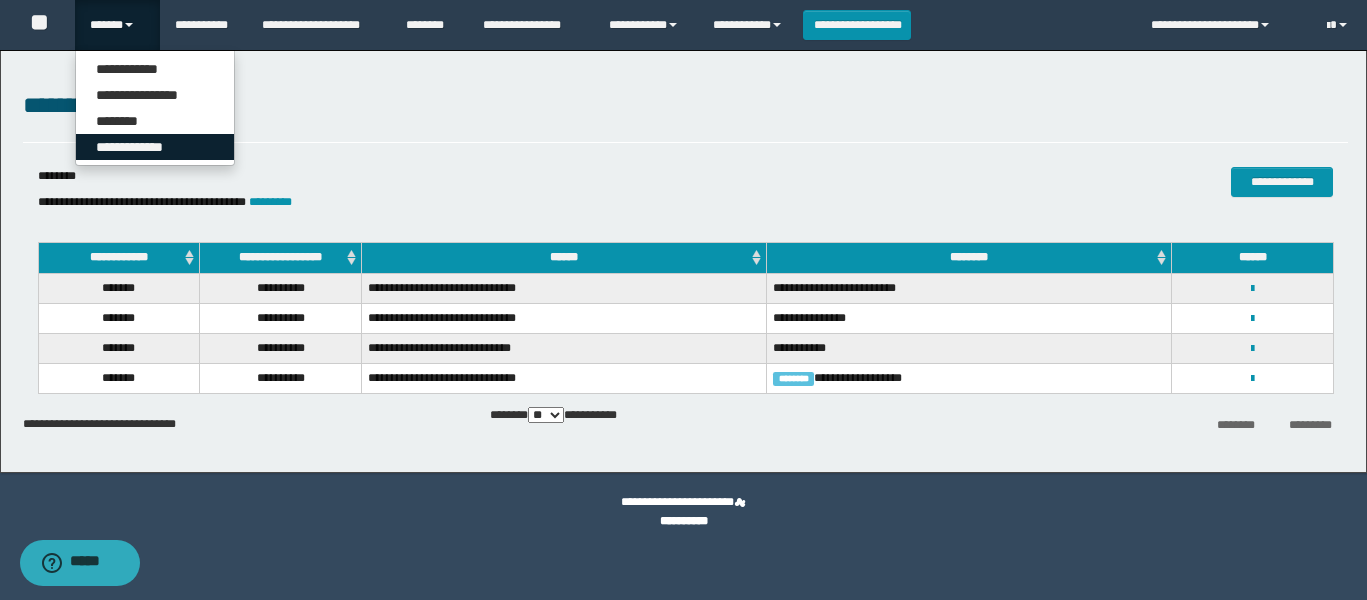 click on "**********" at bounding box center [155, 147] 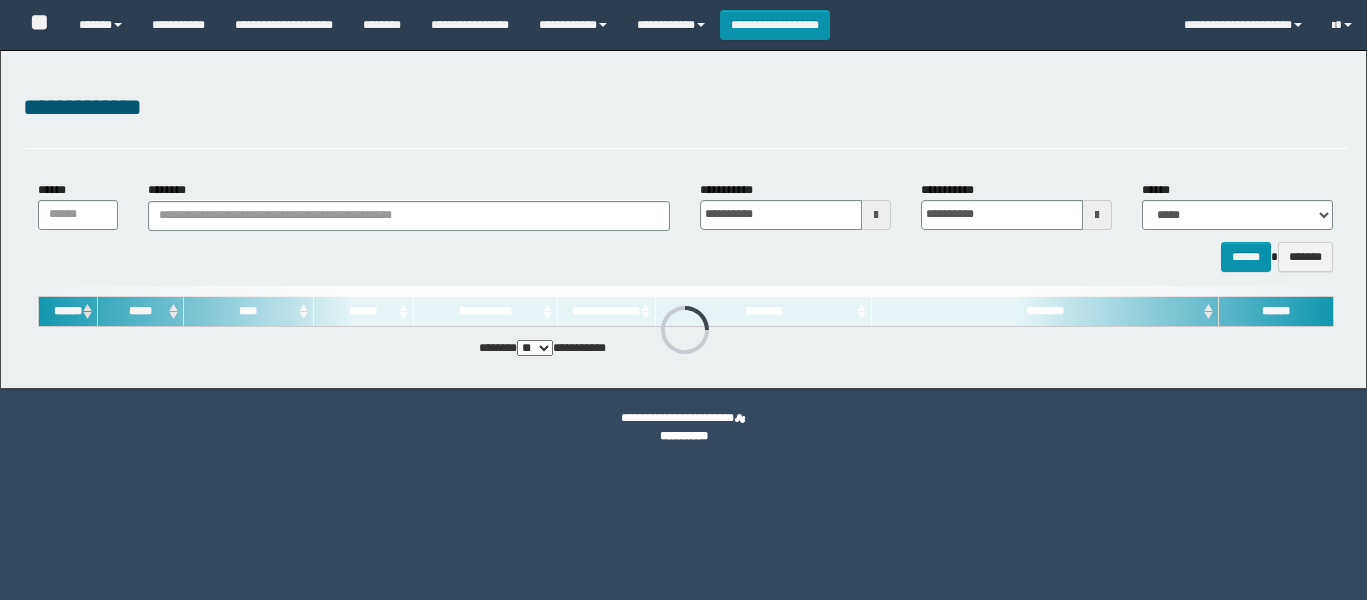 scroll, scrollTop: 0, scrollLeft: 0, axis: both 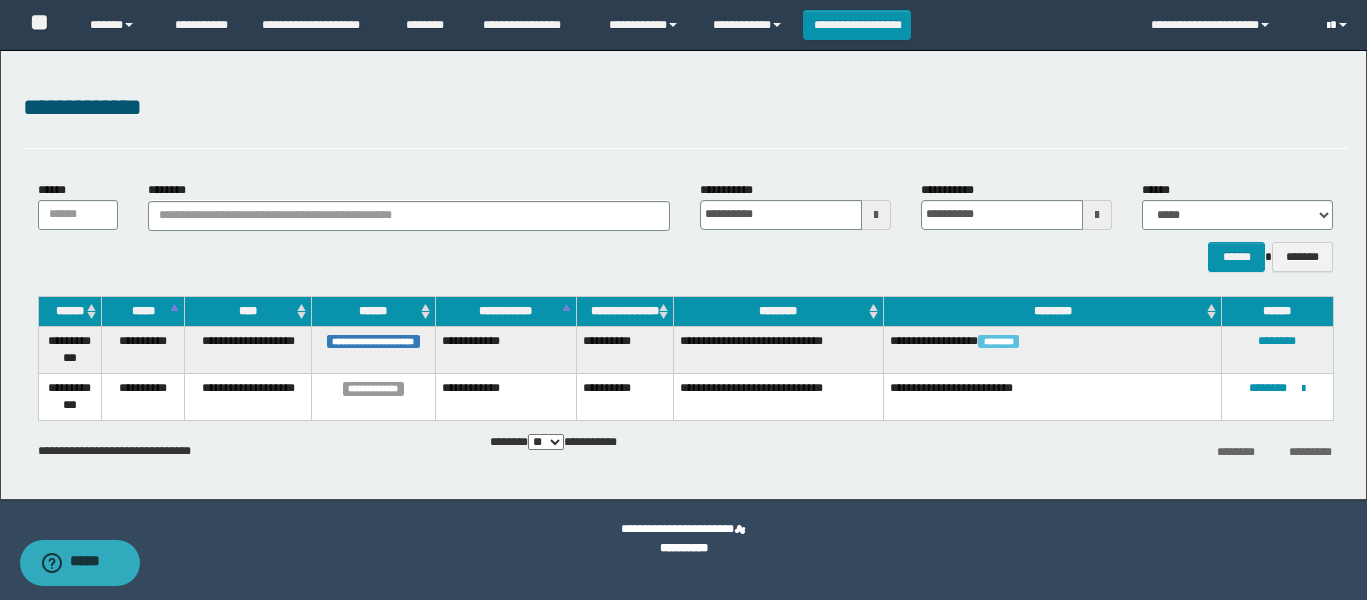 click at bounding box center [1339, 25] 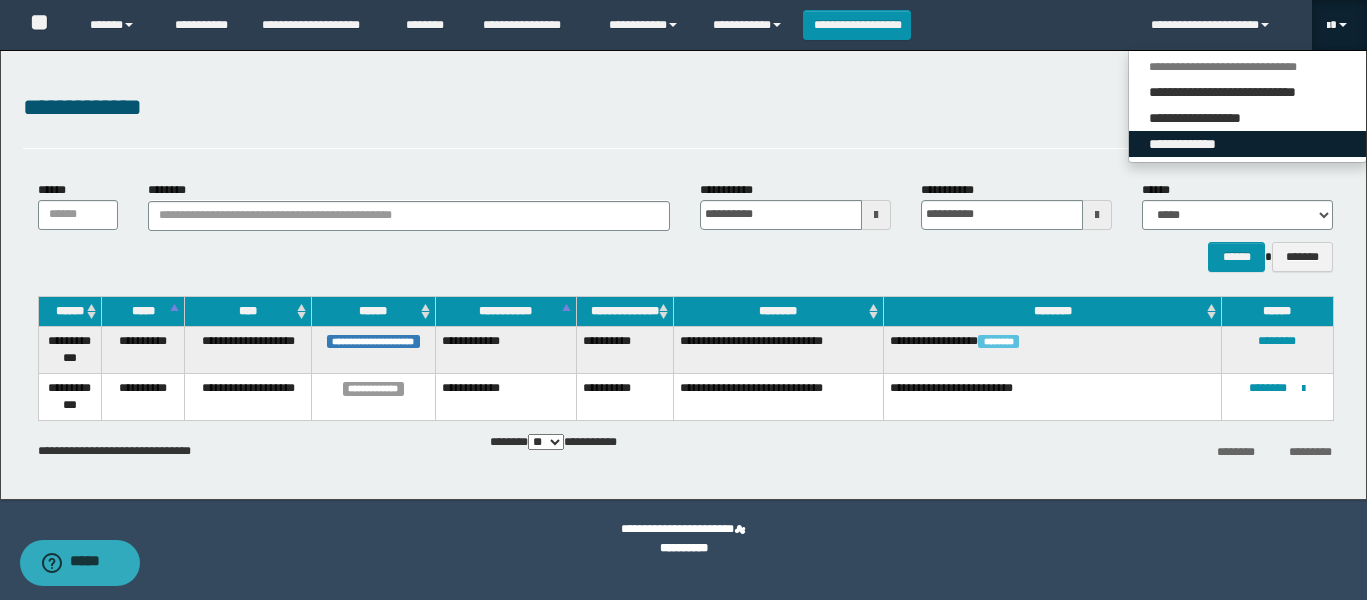 click on "**********" at bounding box center [1247, 144] 